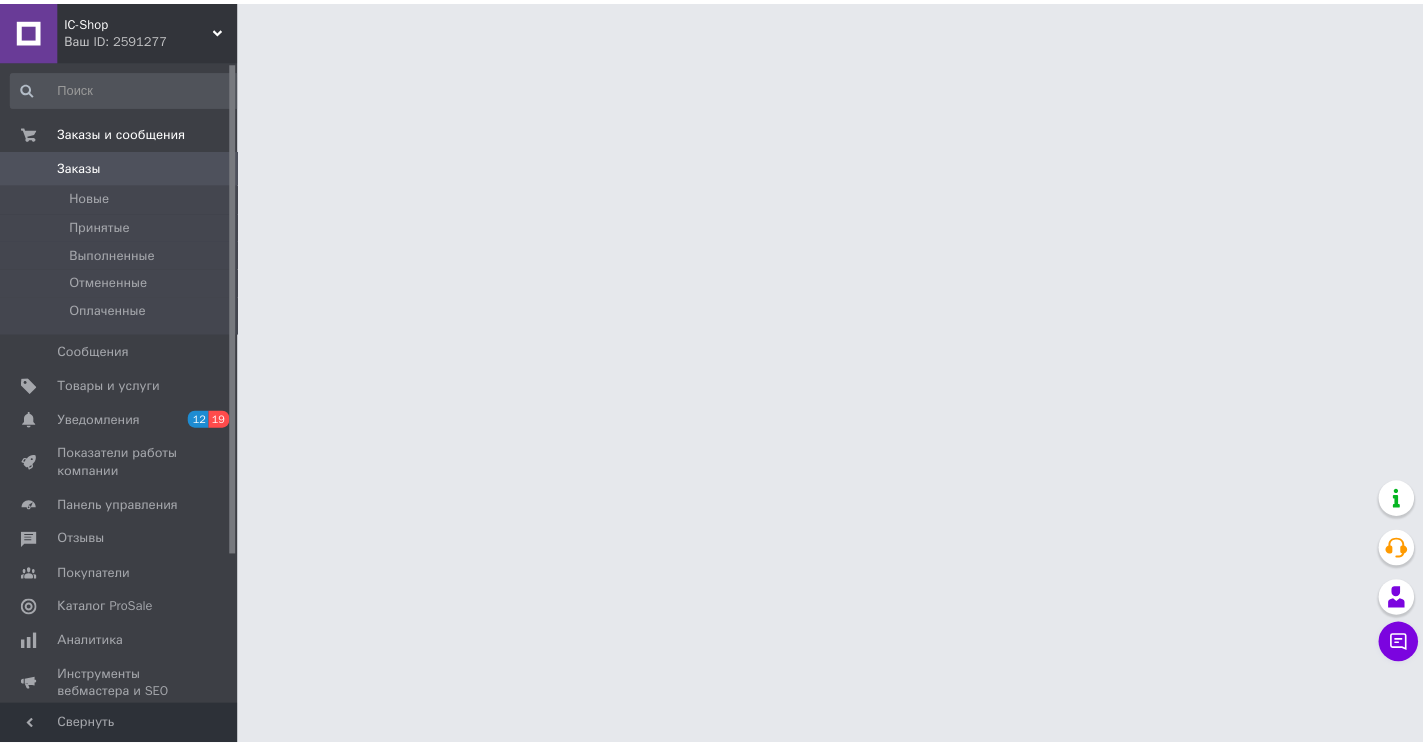 scroll, scrollTop: 0, scrollLeft: 0, axis: both 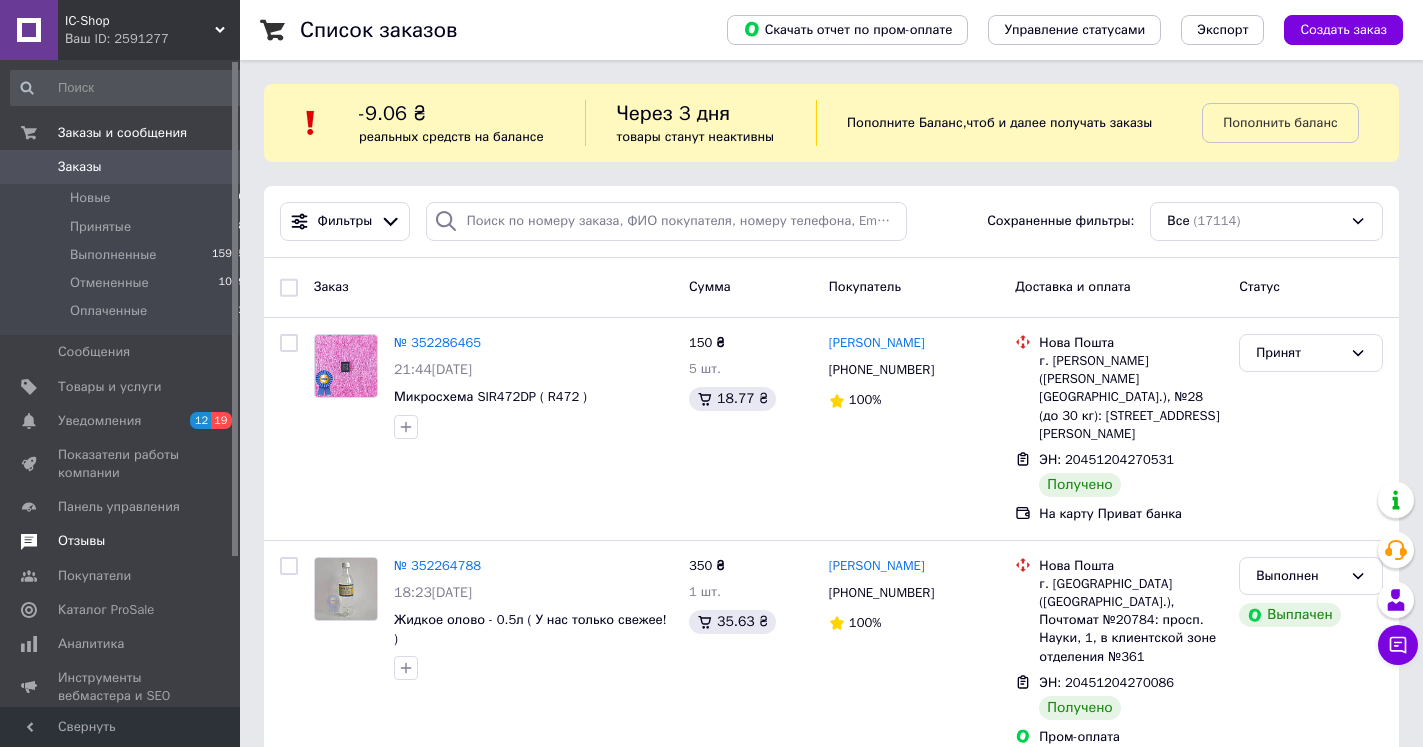 click on "Отзывы" at bounding box center (81, 541) 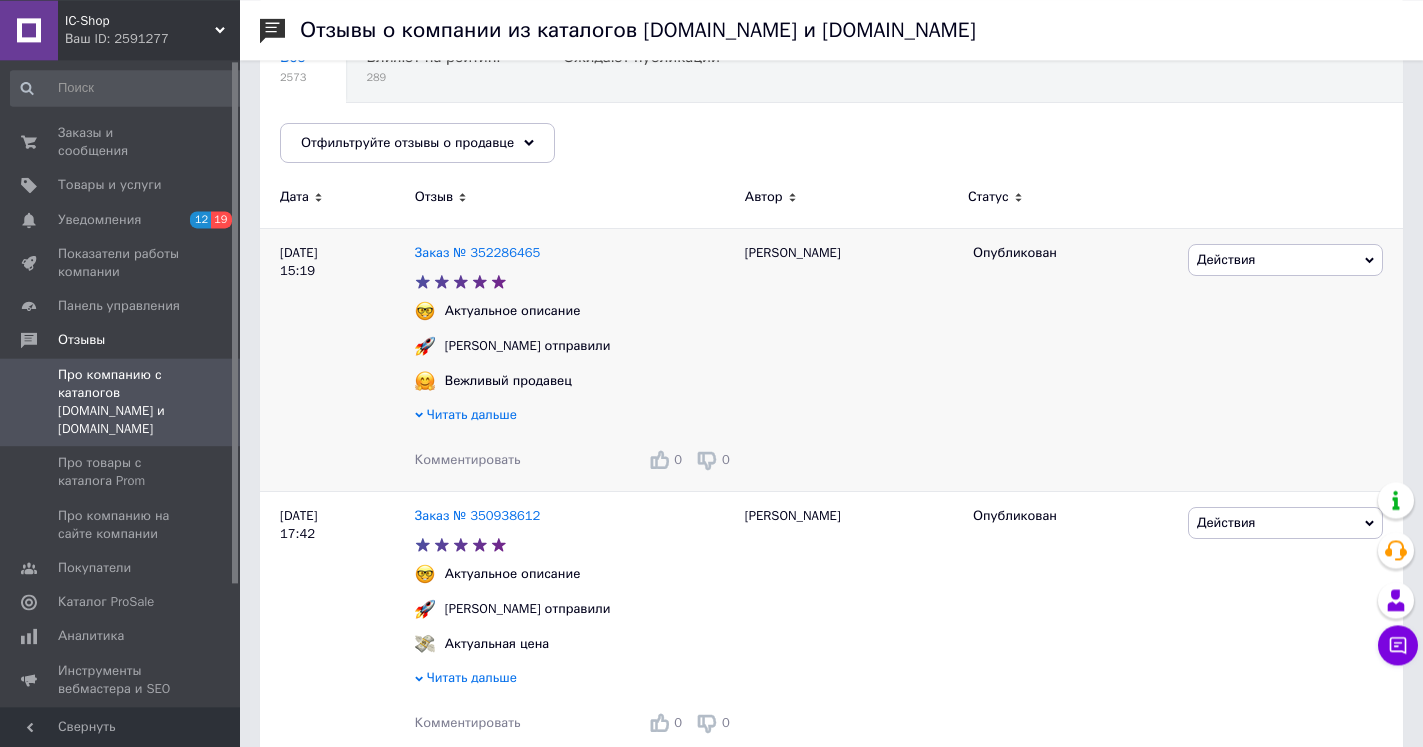 scroll, scrollTop: 306, scrollLeft: 0, axis: vertical 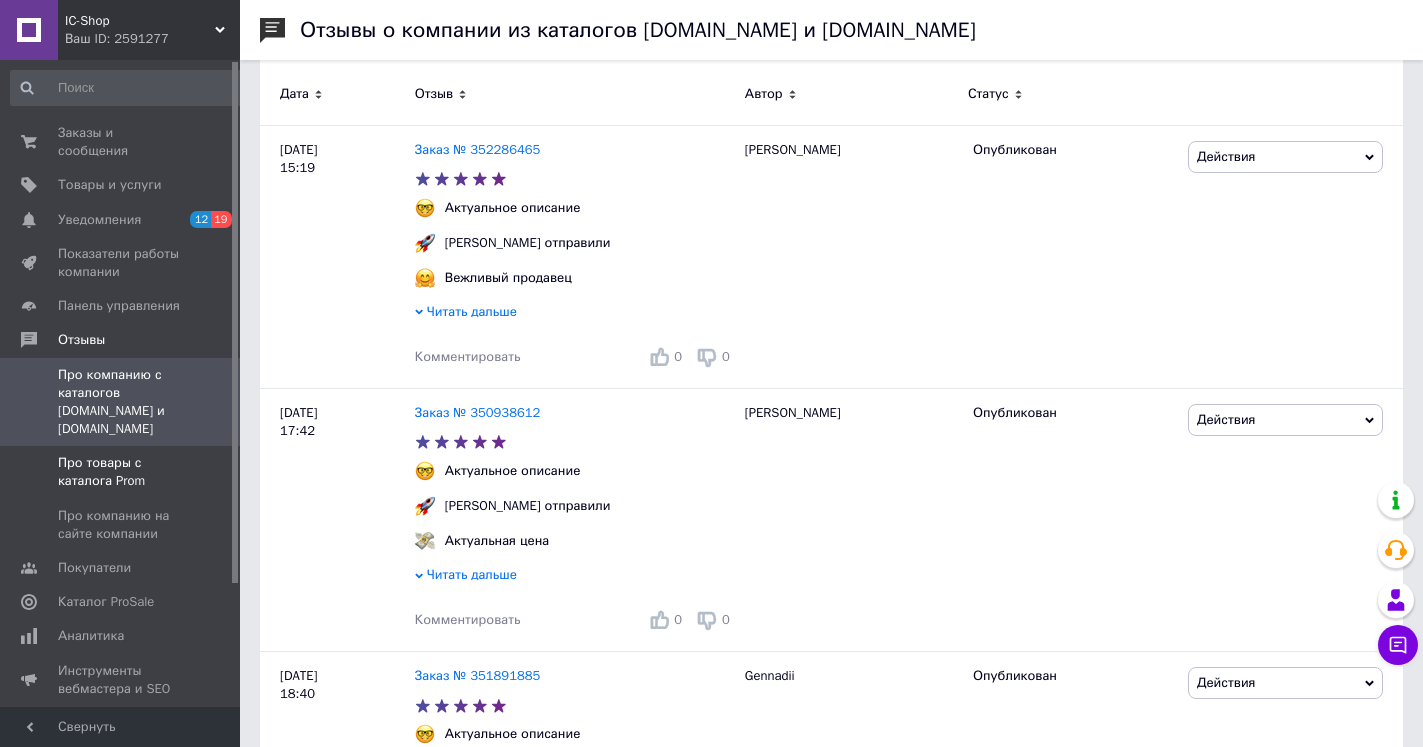 click on "Про товары с каталога Prom" at bounding box center (121, 472) 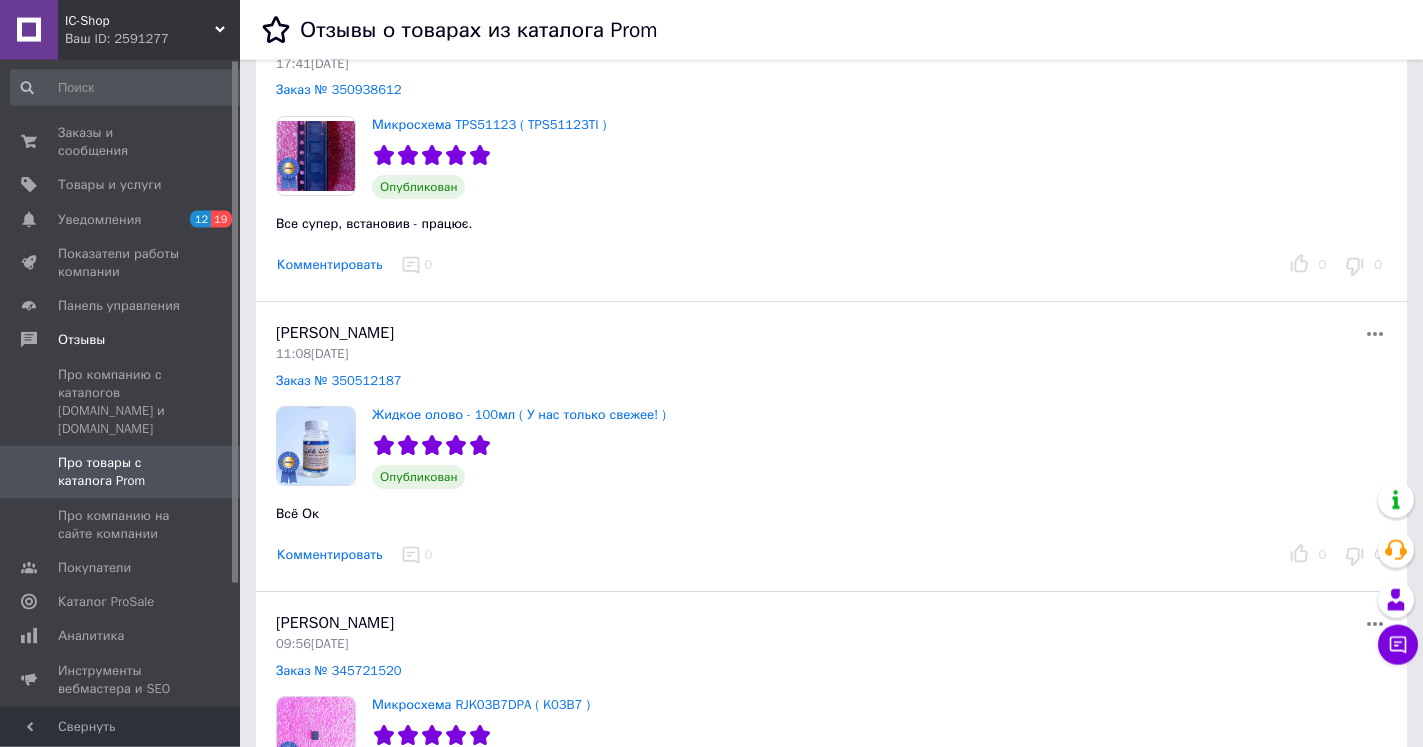 scroll, scrollTop: 204, scrollLeft: 0, axis: vertical 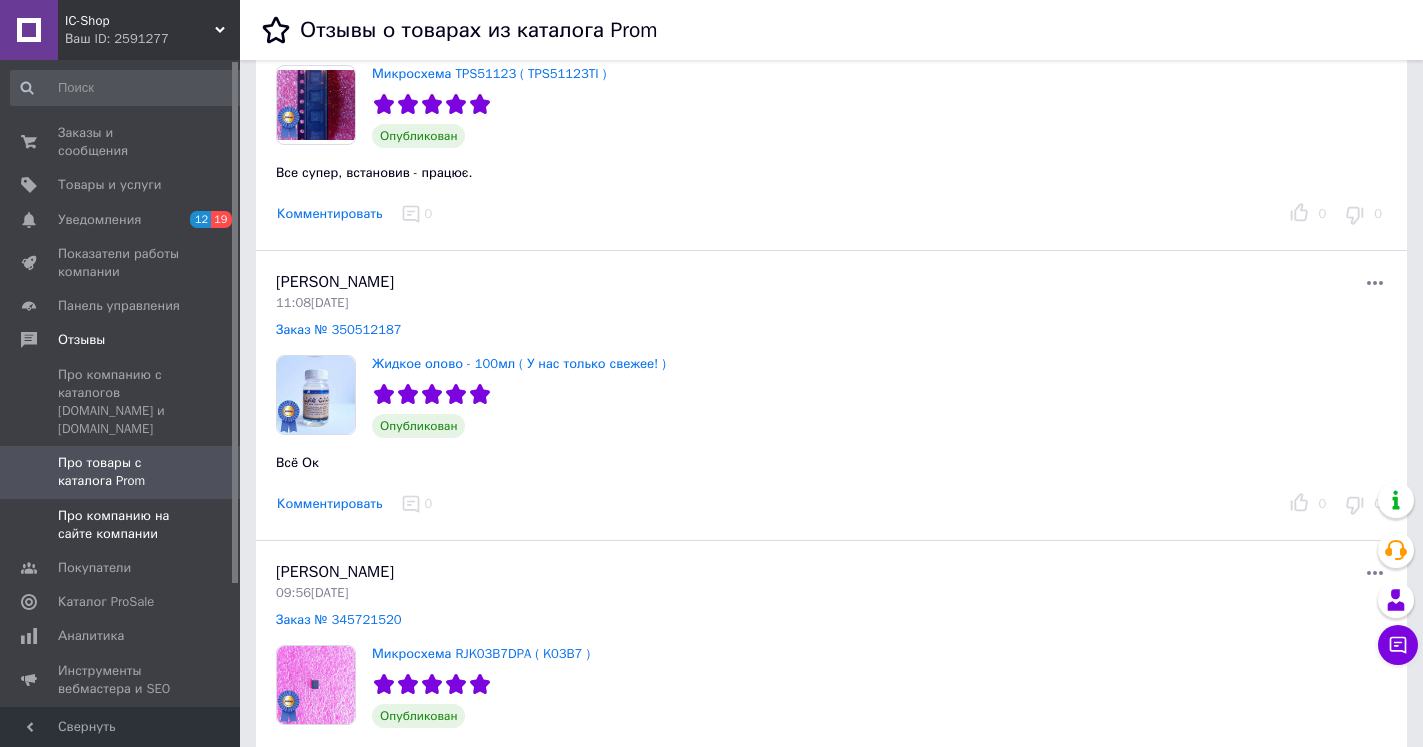 click on "Про компанию на сайте компании" at bounding box center [121, 525] 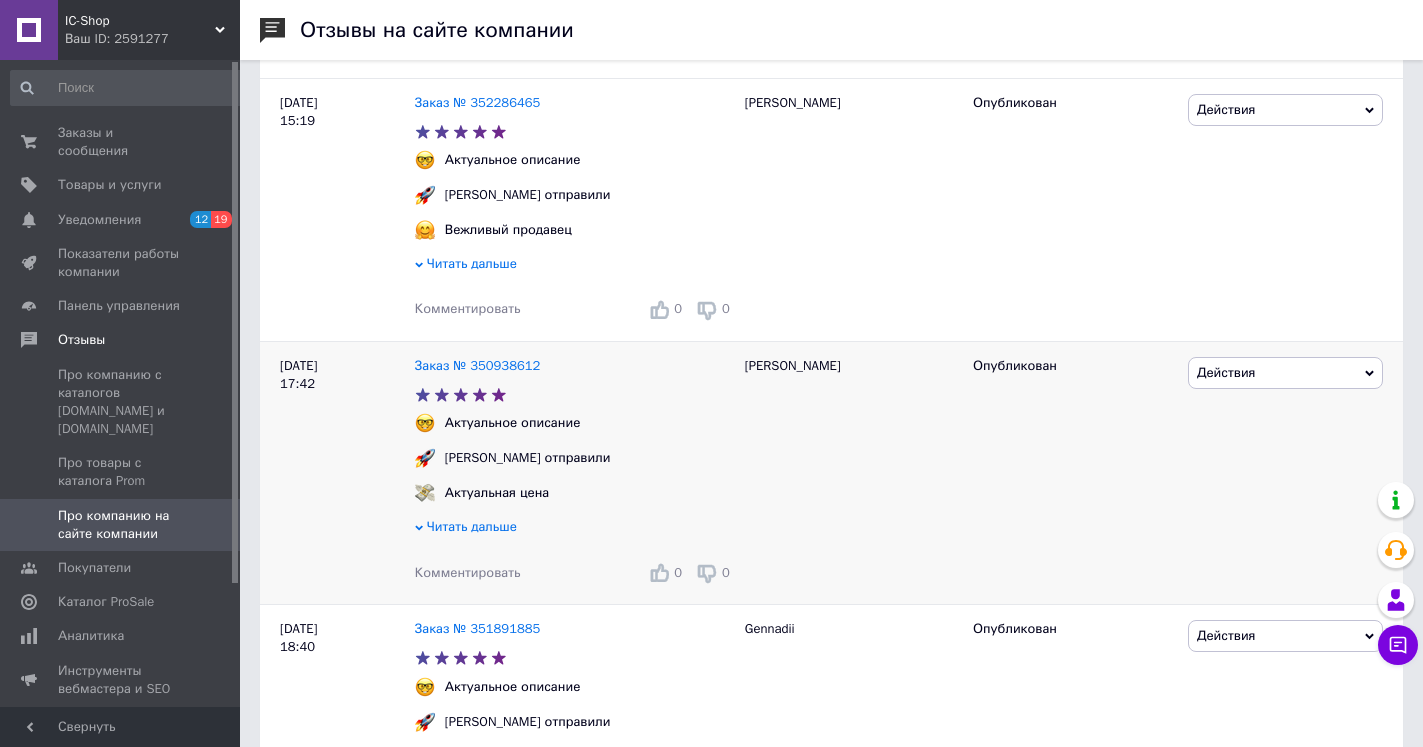 scroll, scrollTop: 0, scrollLeft: 0, axis: both 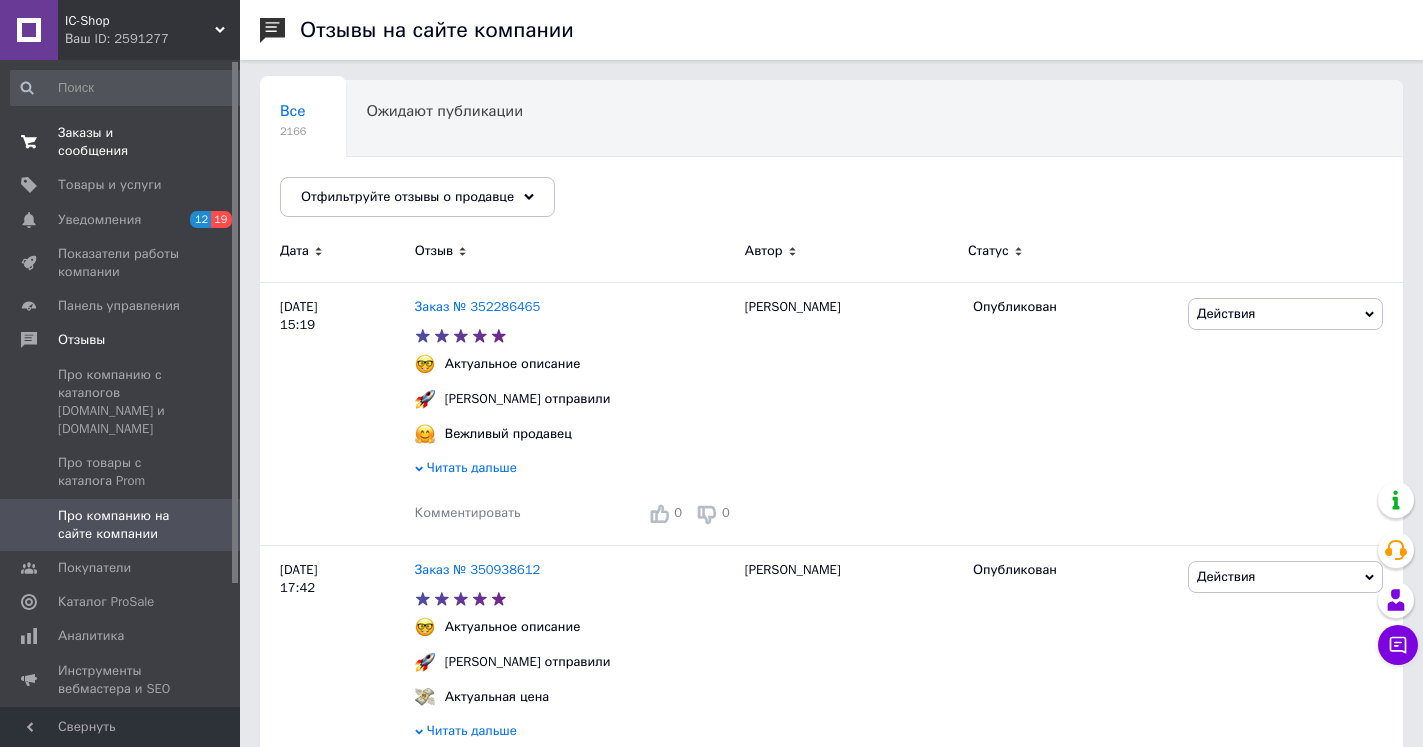 click on "Заказы и сообщения 0 0" at bounding box center [128, 142] 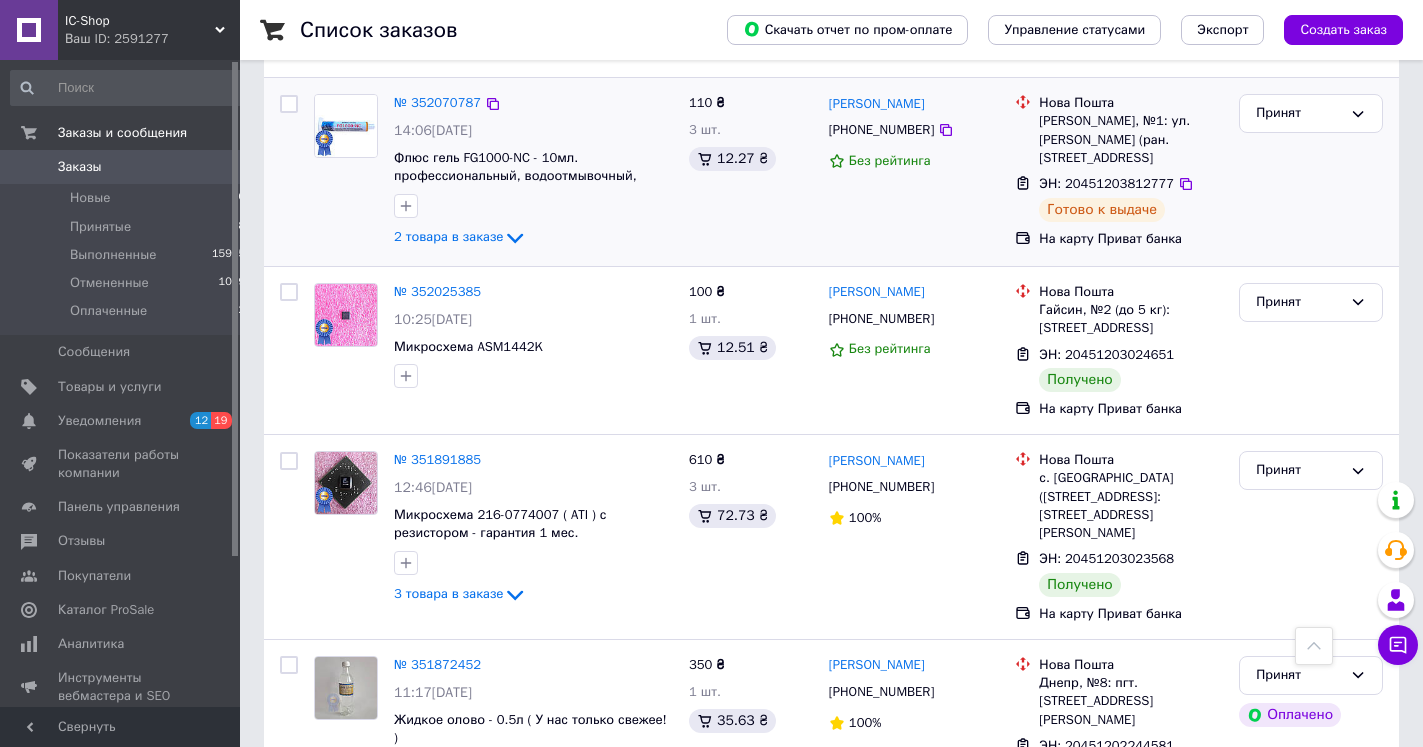 scroll, scrollTop: 1428, scrollLeft: 0, axis: vertical 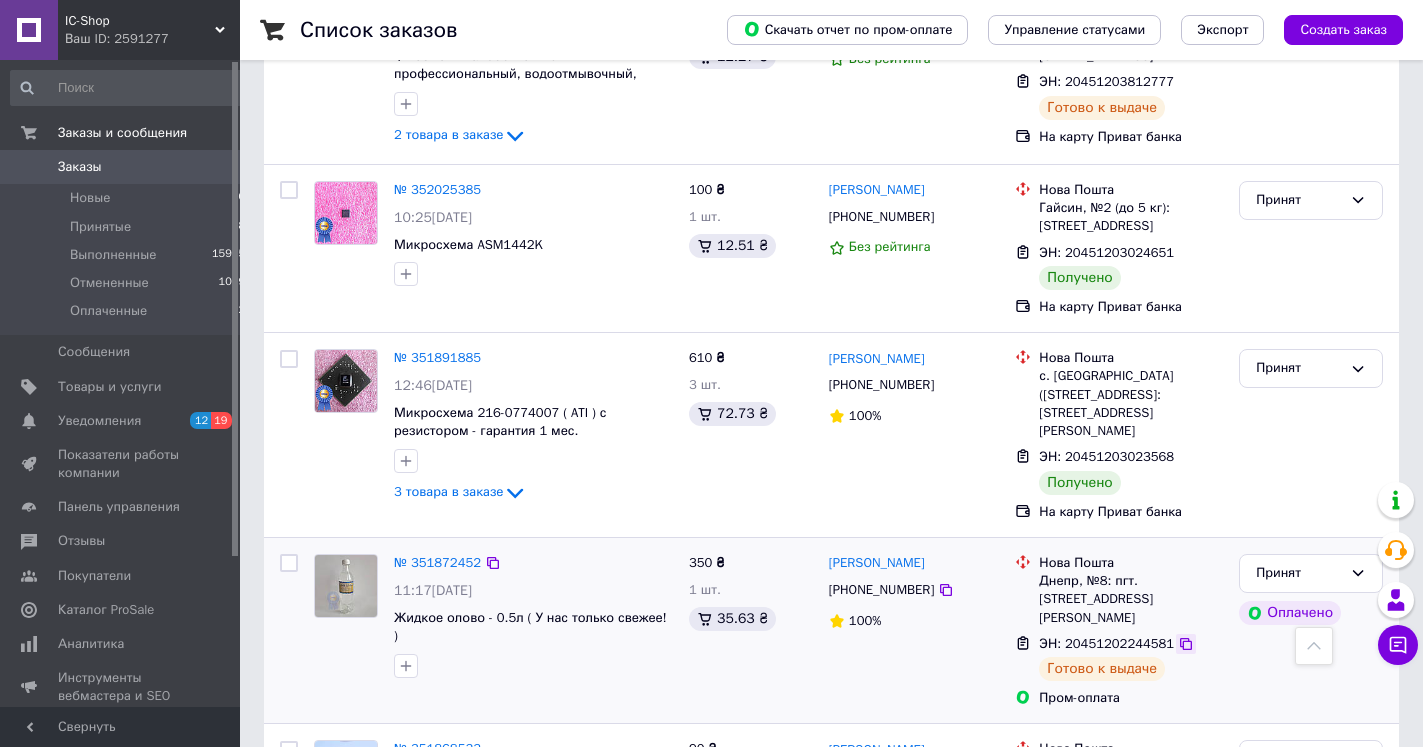 click 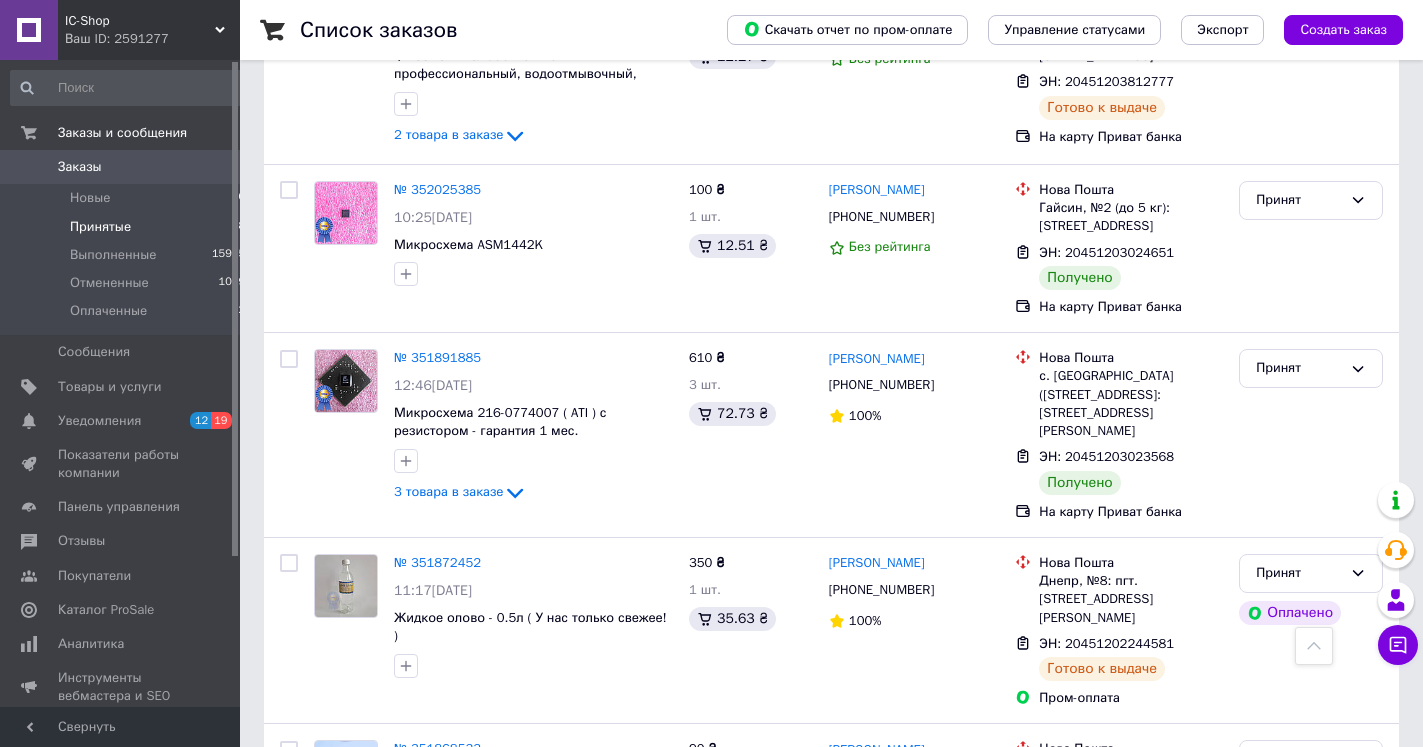 click on "Принятые" at bounding box center [100, 227] 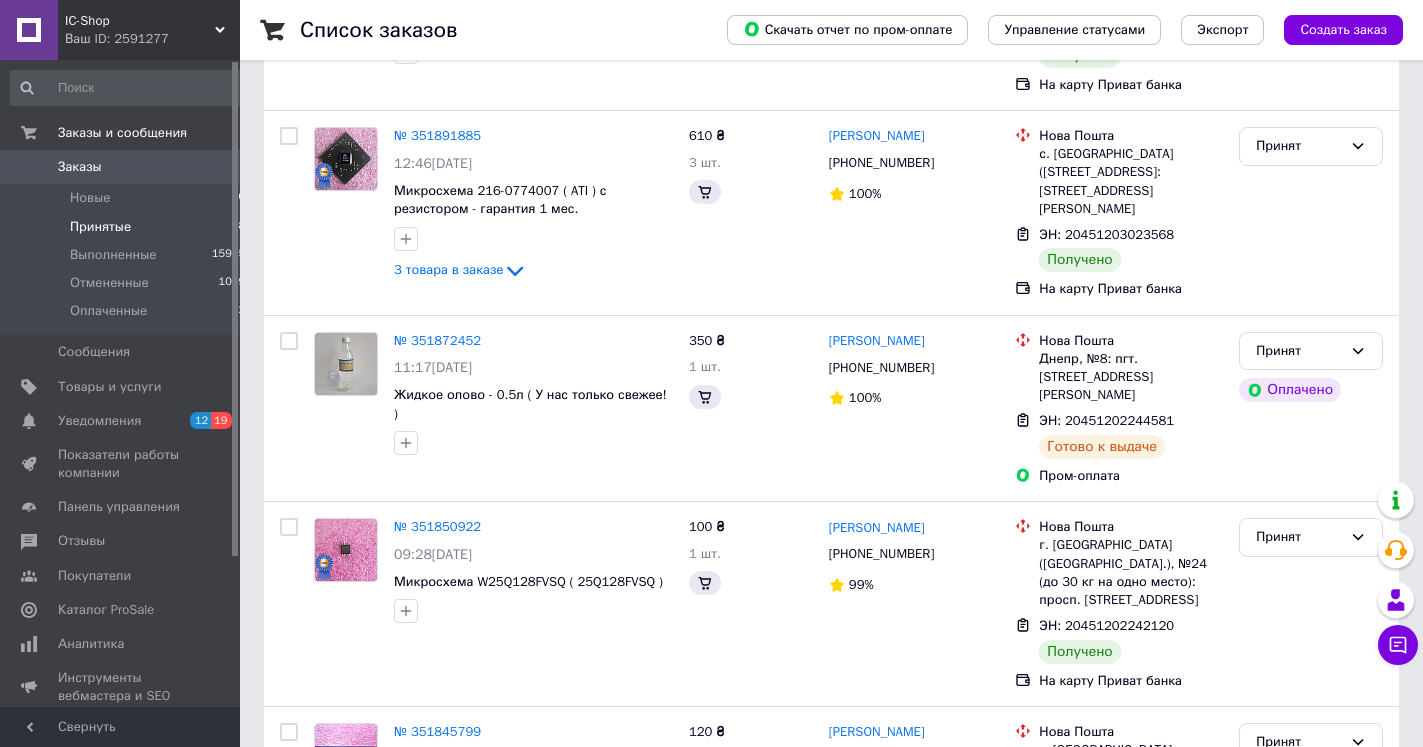scroll, scrollTop: 0, scrollLeft: 0, axis: both 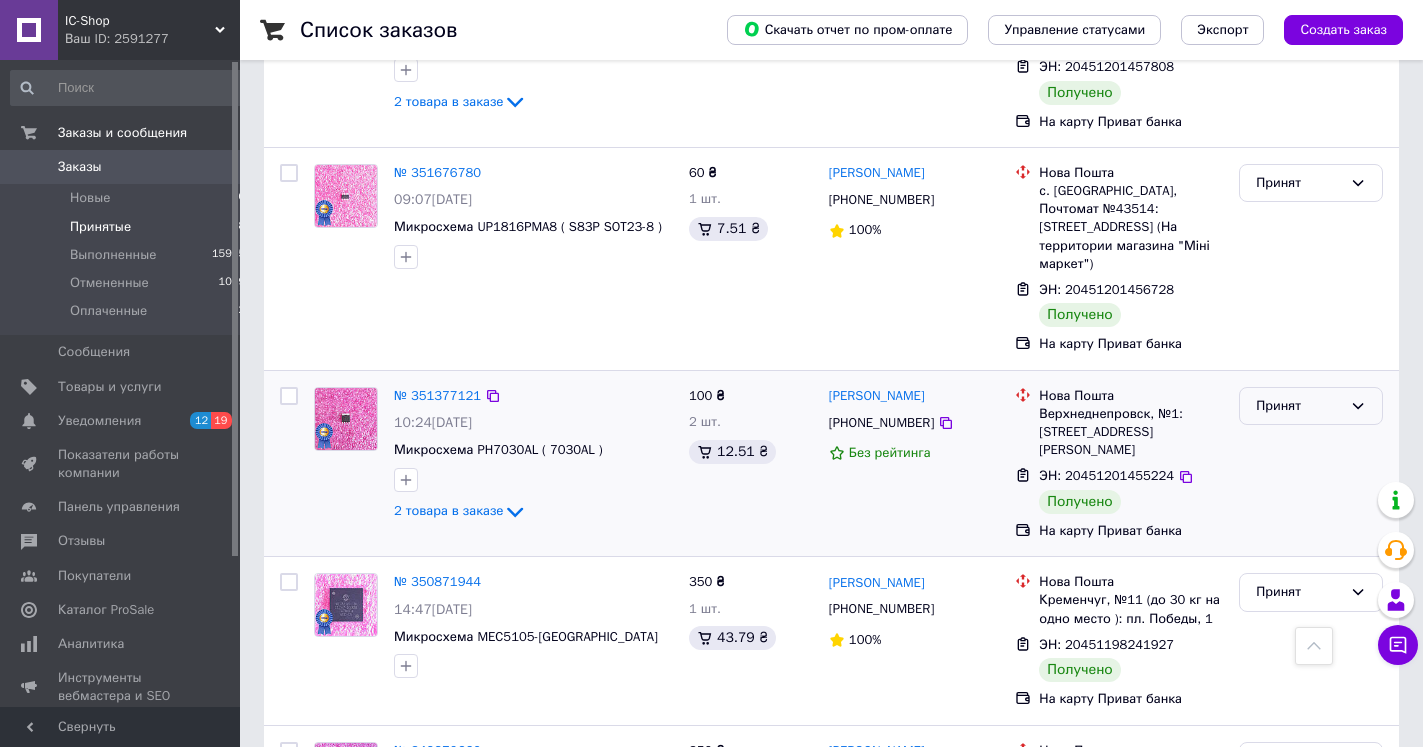 click 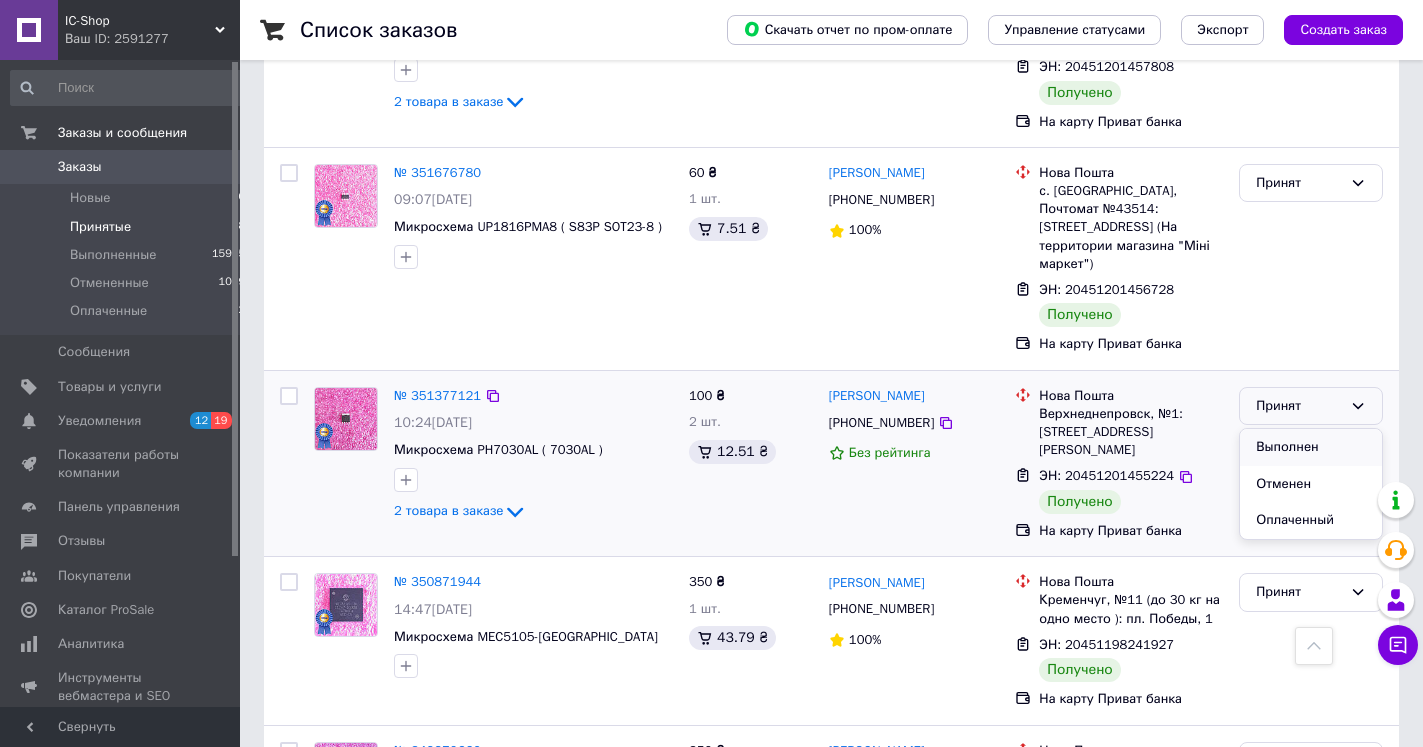click on "Выполнен" at bounding box center [1311, 447] 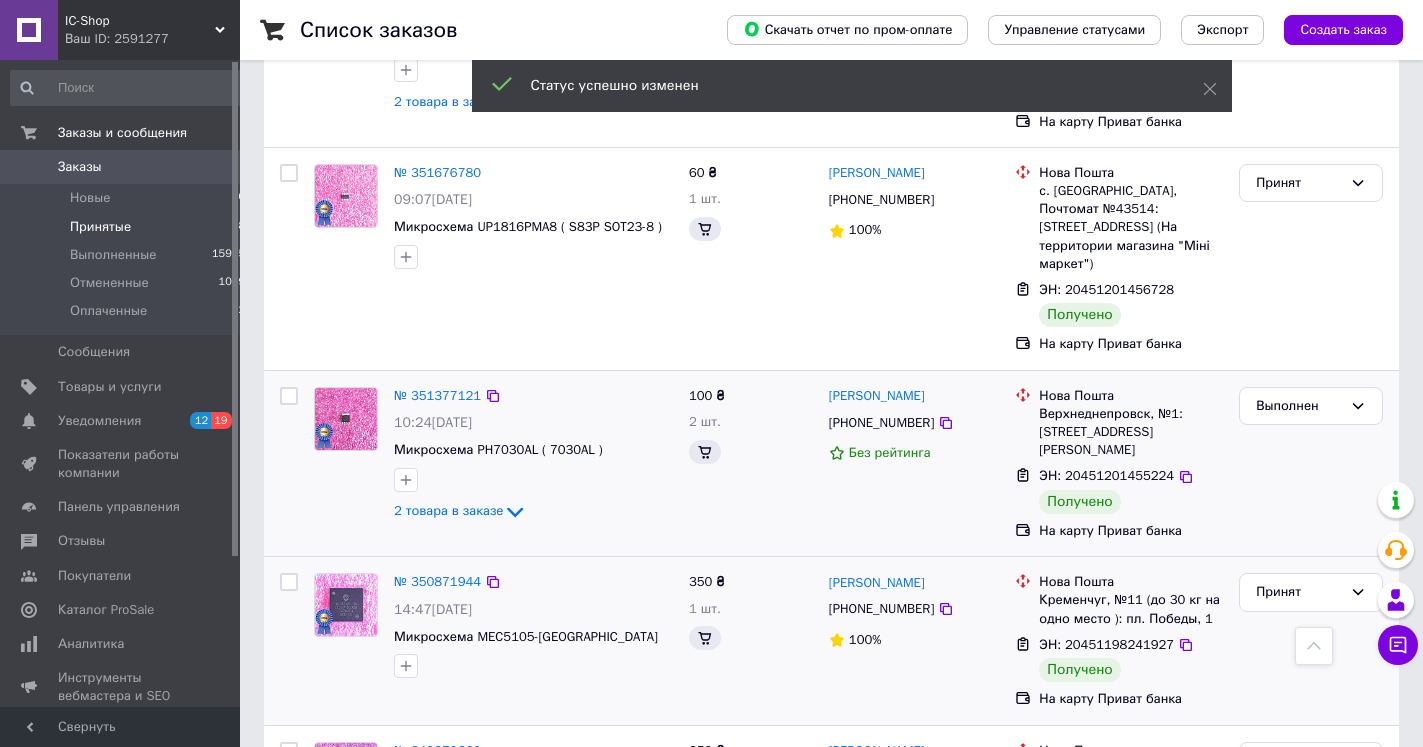 scroll, scrollTop: 2650, scrollLeft: 0, axis: vertical 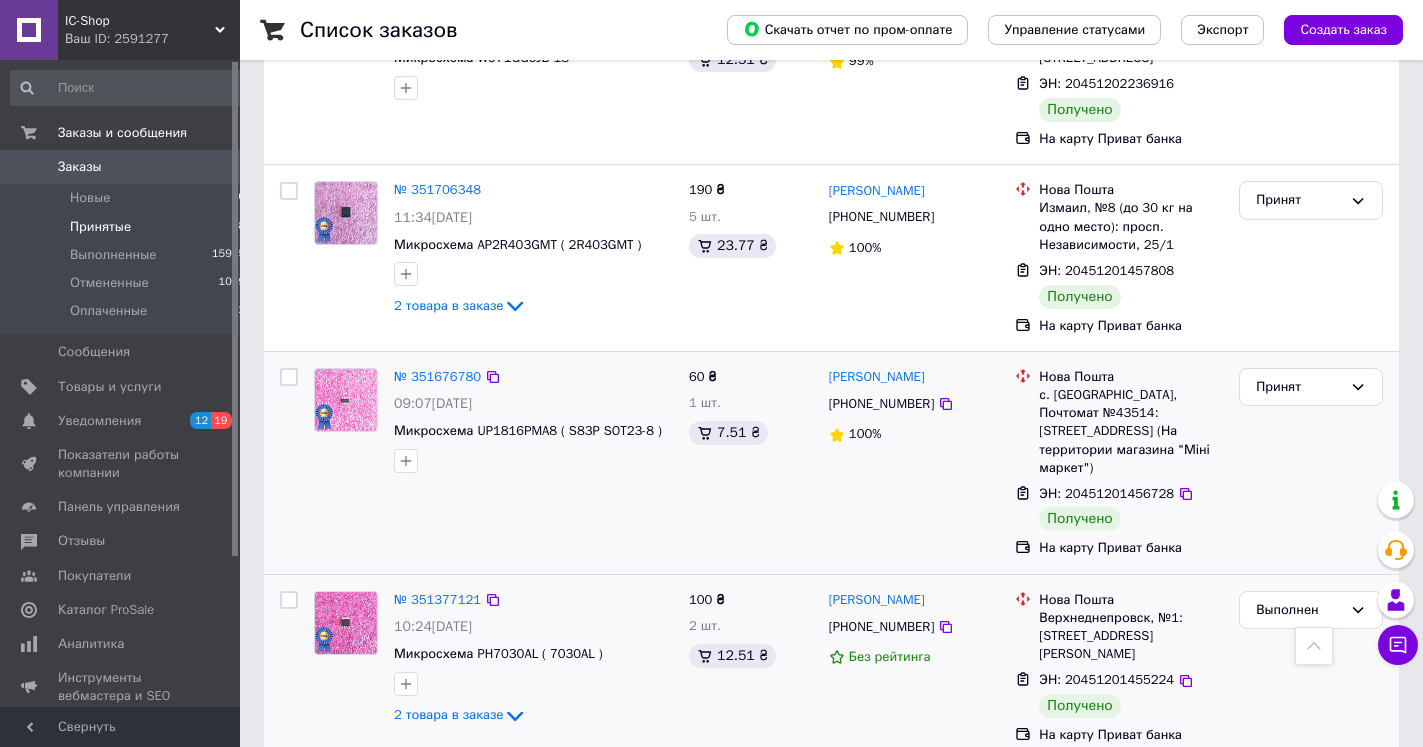 click at bounding box center [289, 377] 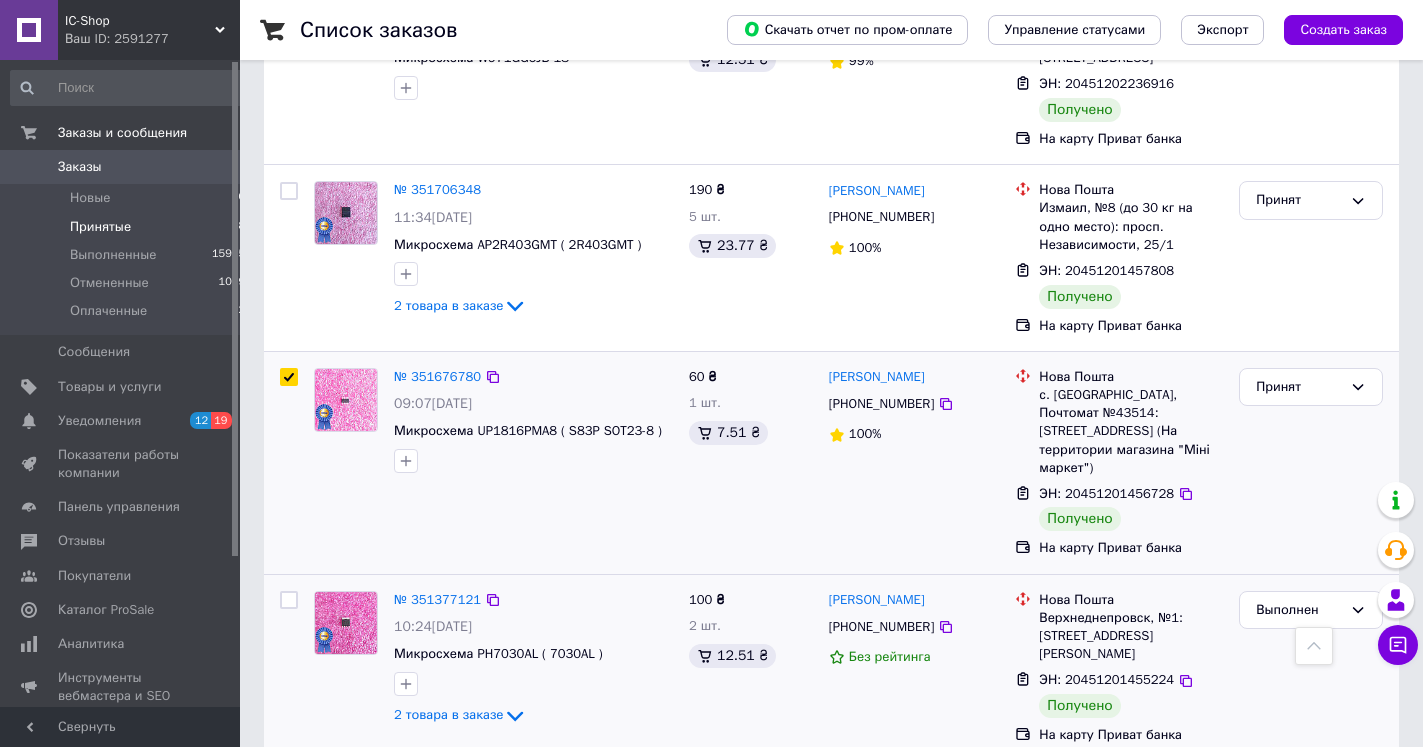 checkbox on "true" 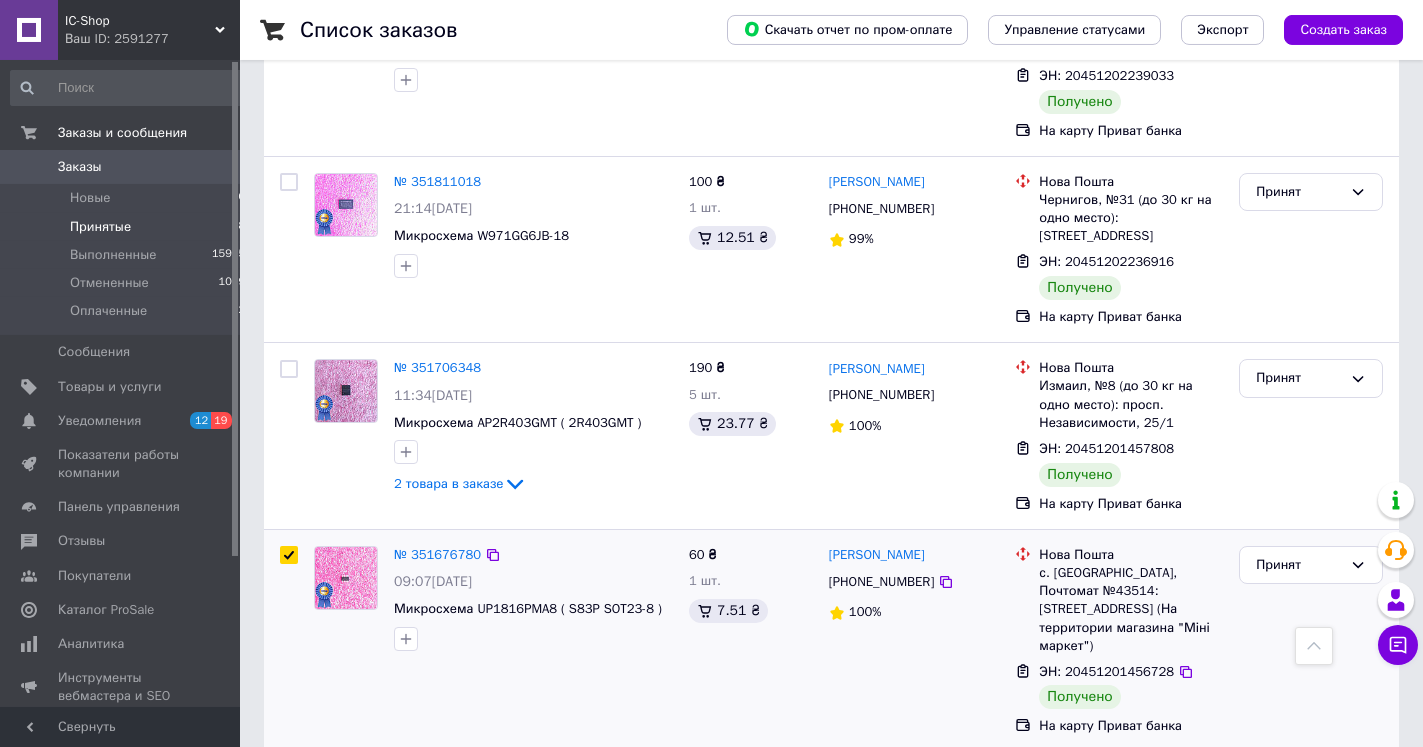 scroll, scrollTop: 2446, scrollLeft: 0, axis: vertical 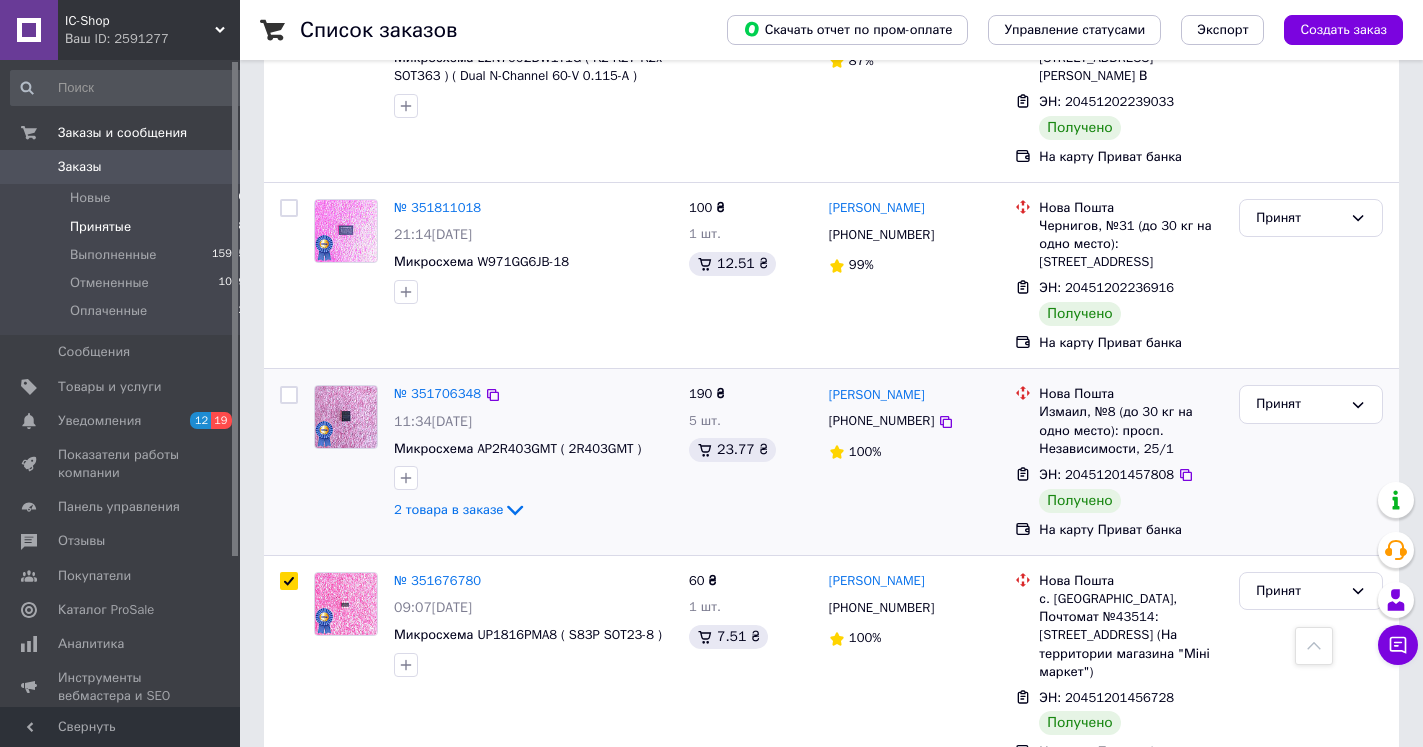 click at bounding box center [289, 395] 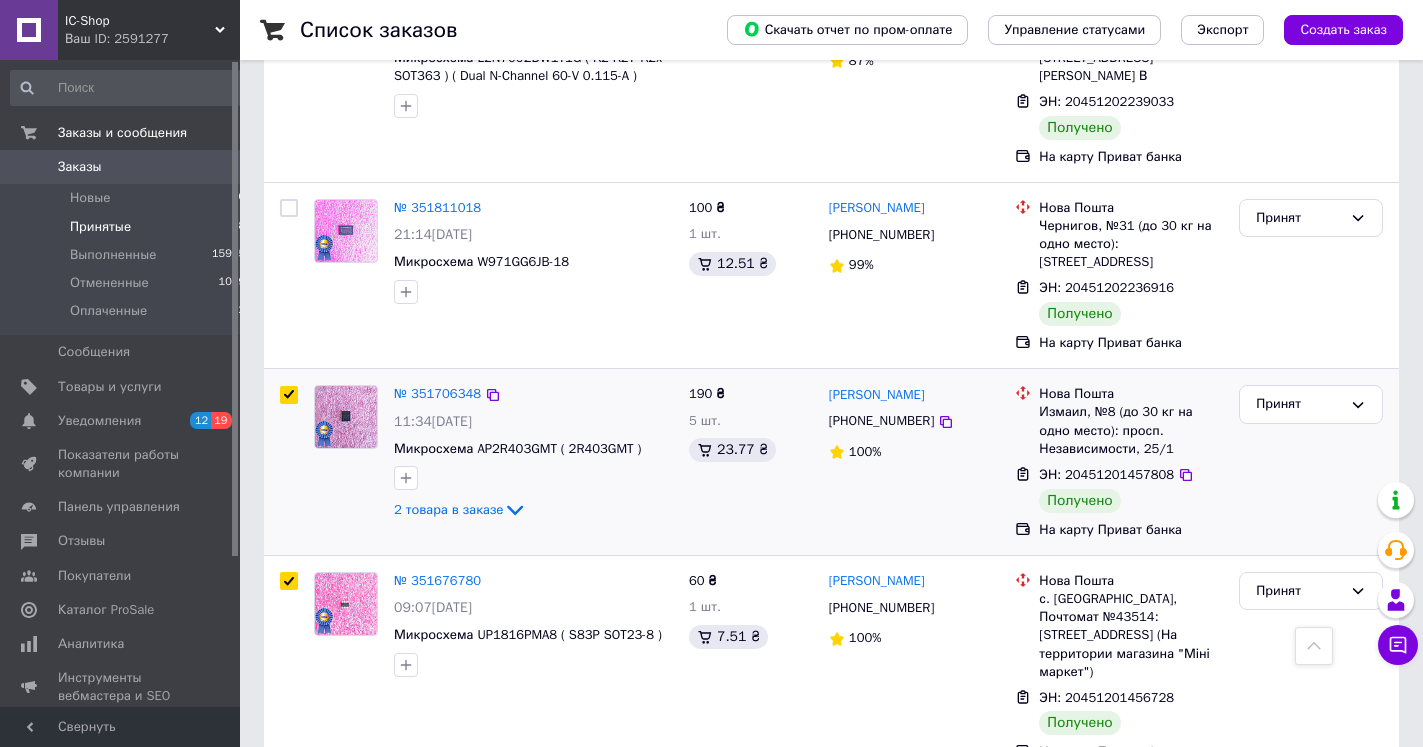 checkbox on "true" 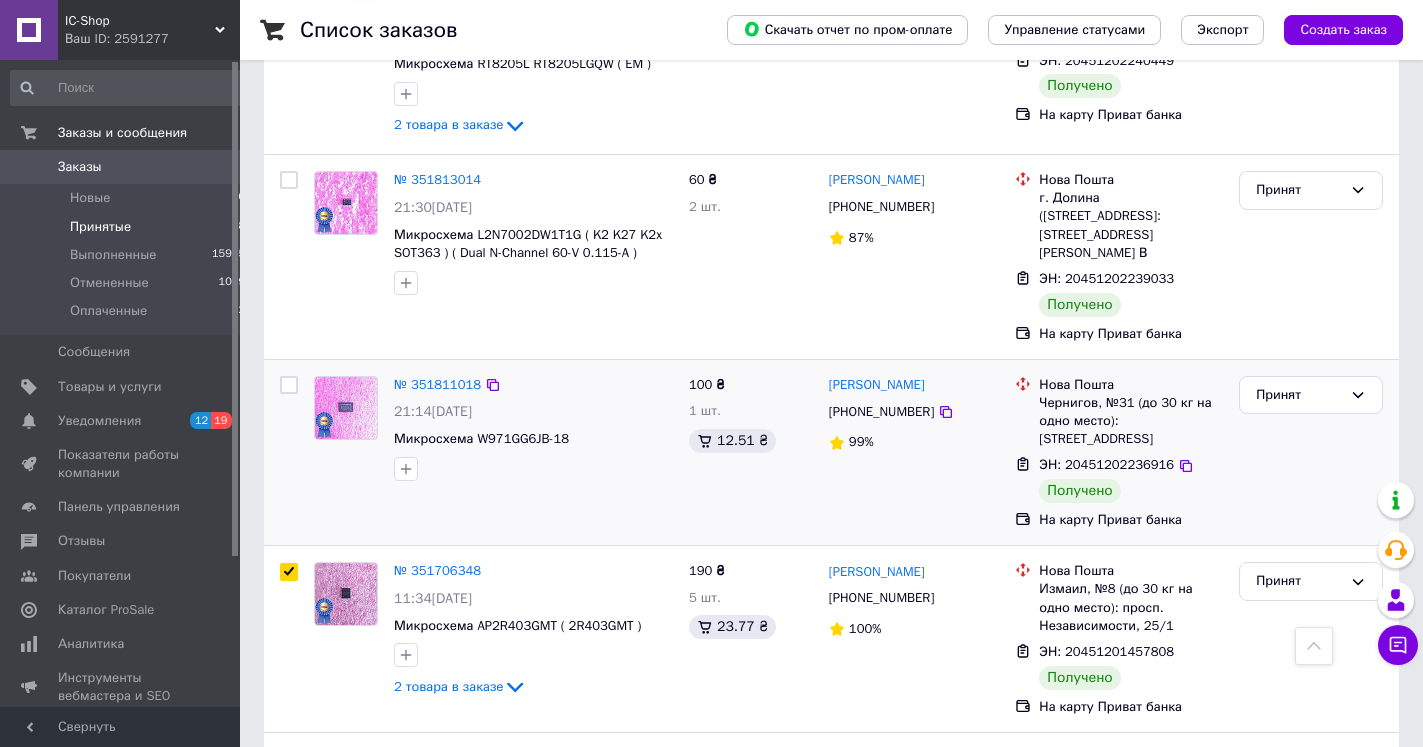 scroll, scrollTop: 2242, scrollLeft: 0, axis: vertical 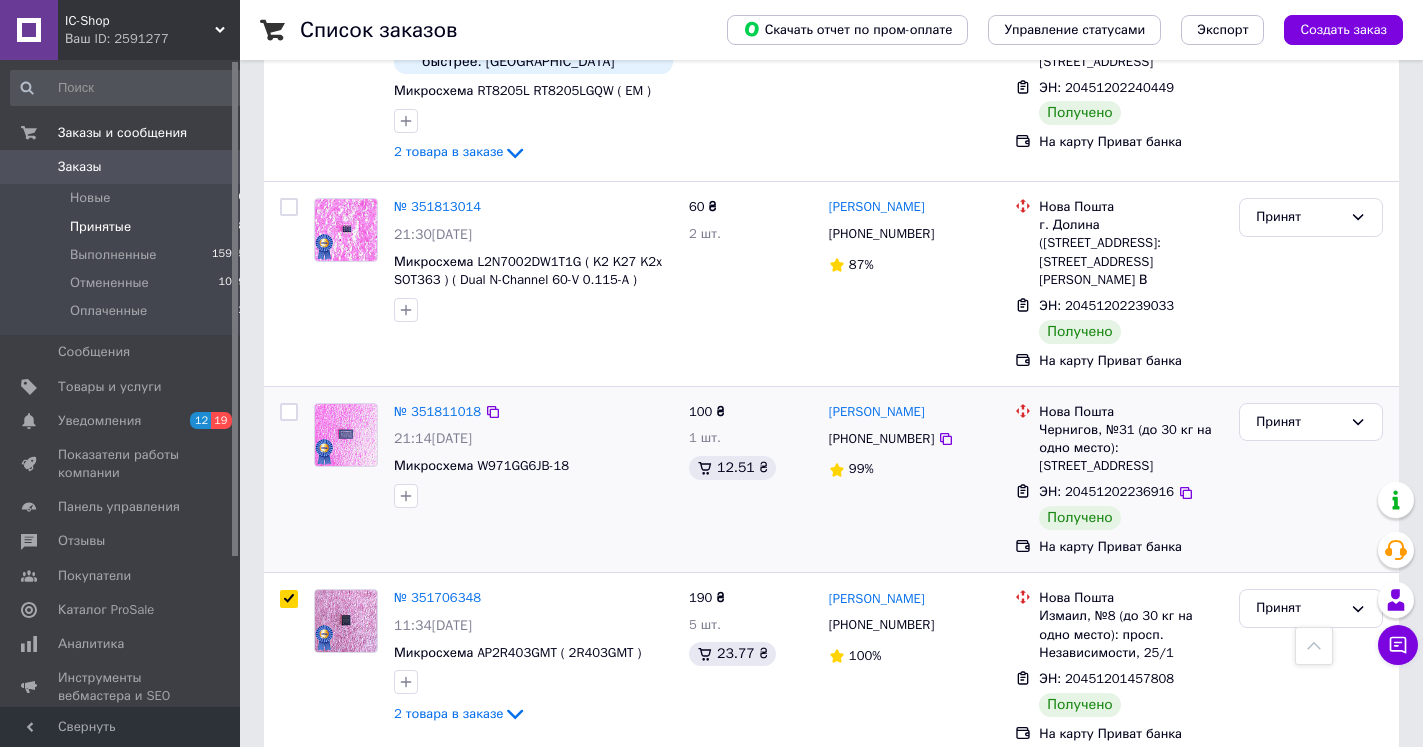 click at bounding box center [289, 412] 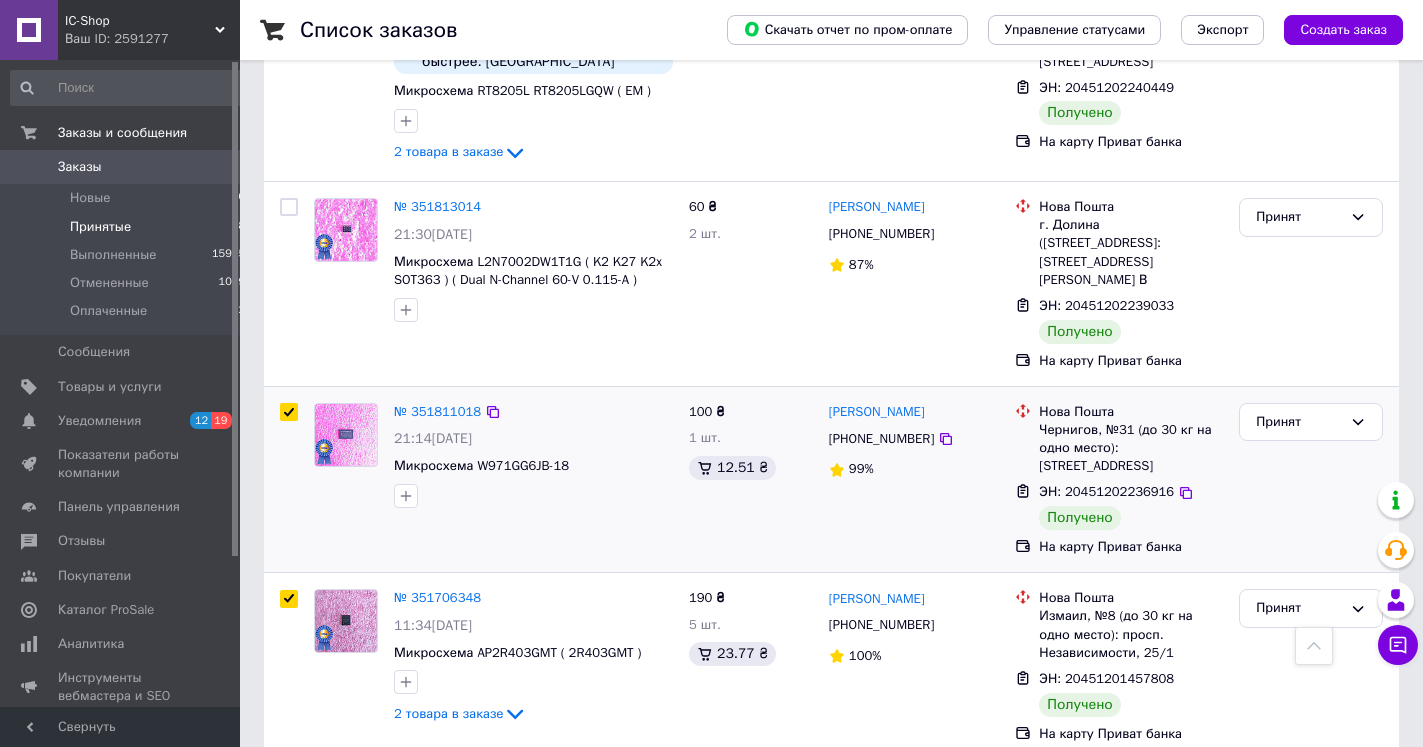 checkbox on "true" 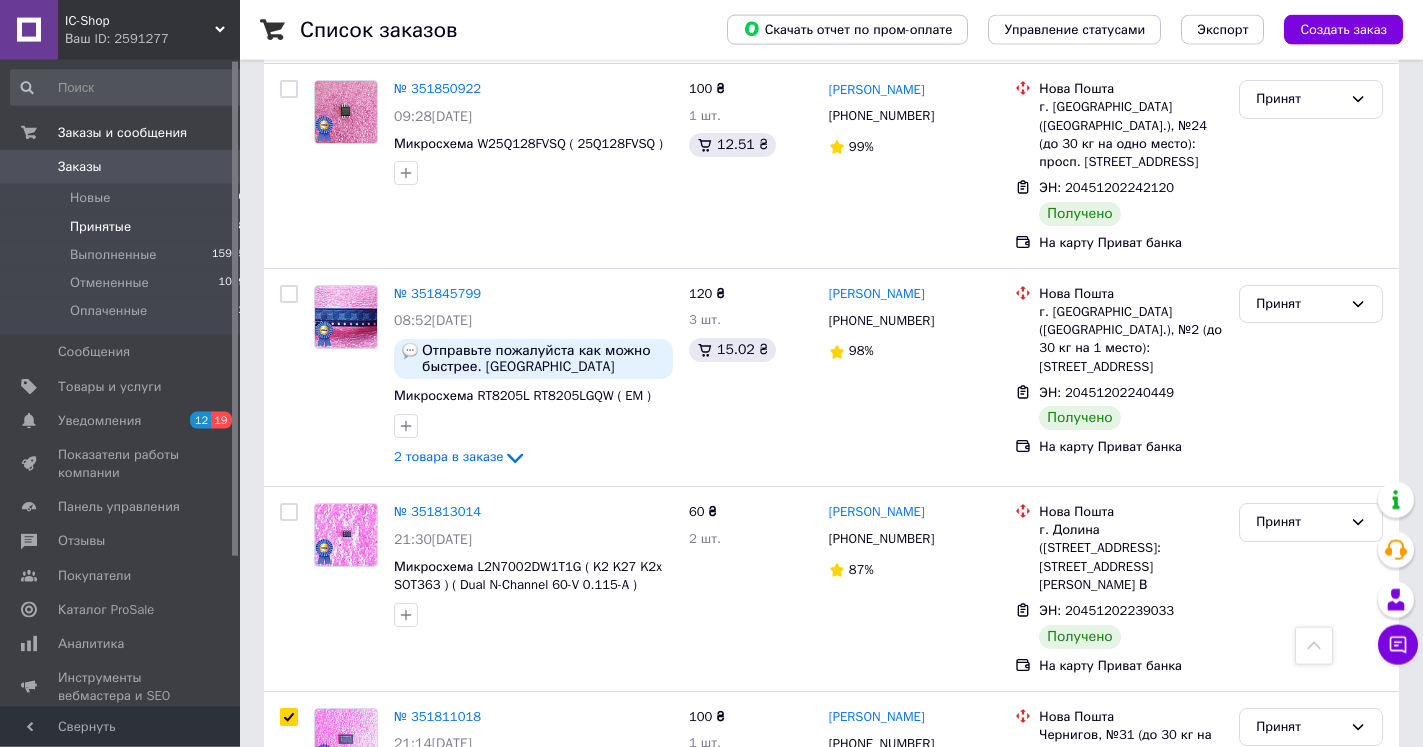 scroll, scrollTop: 1936, scrollLeft: 0, axis: vertical 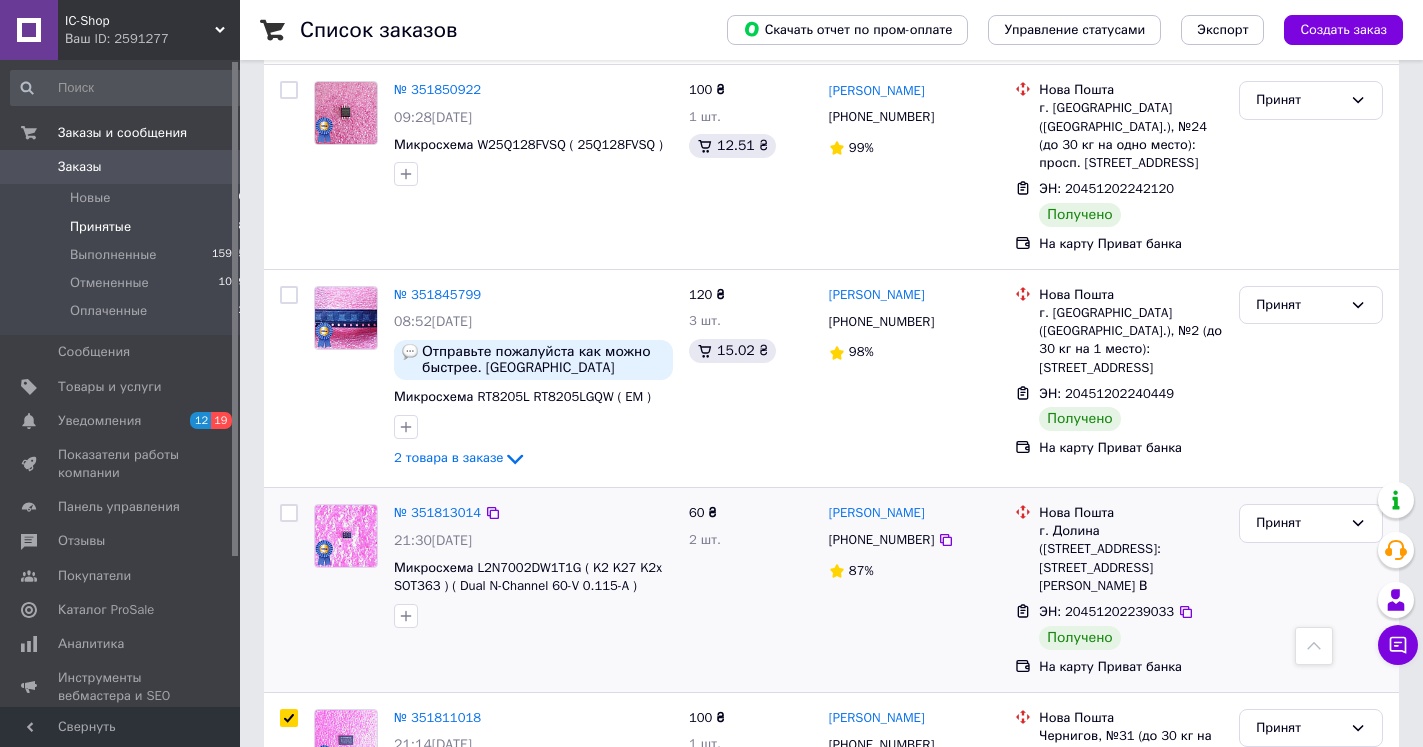 click at bounding box center (289, 513) 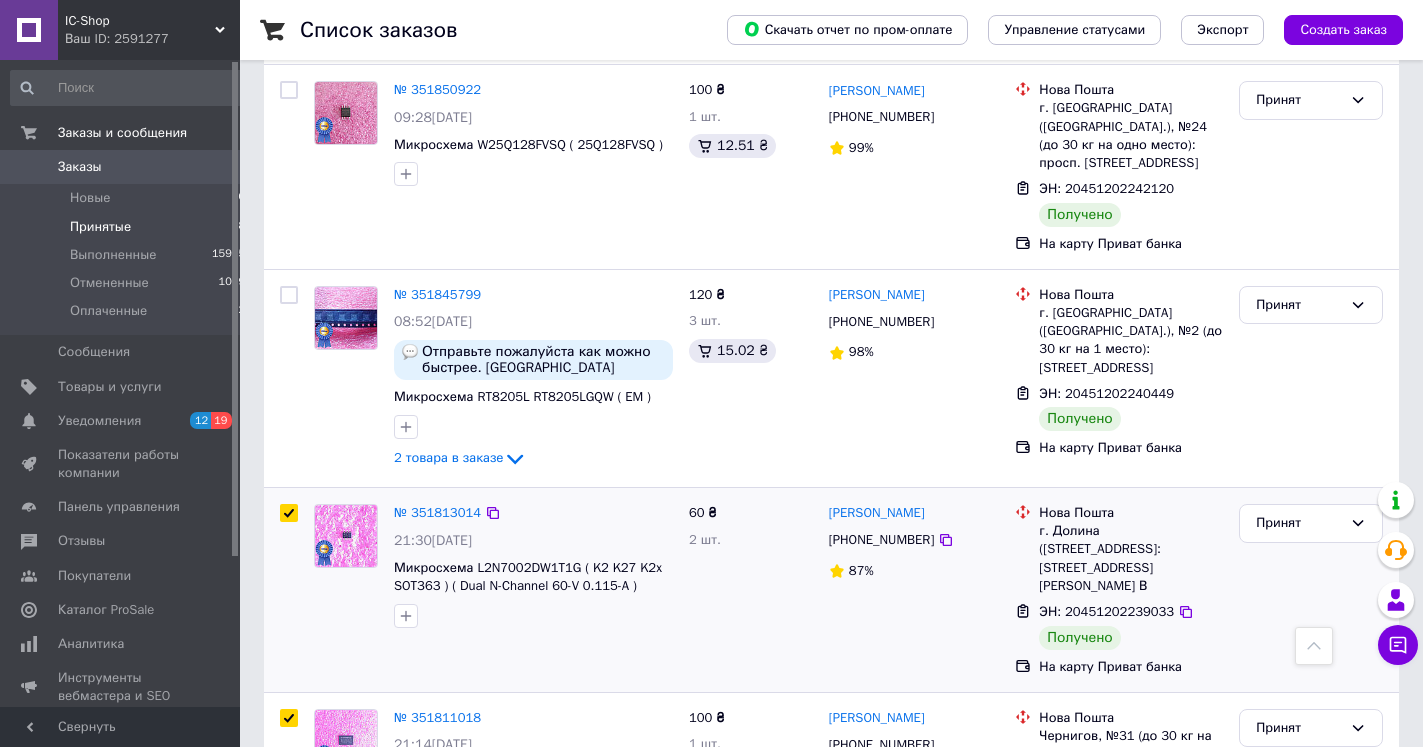 checkbox on "true" 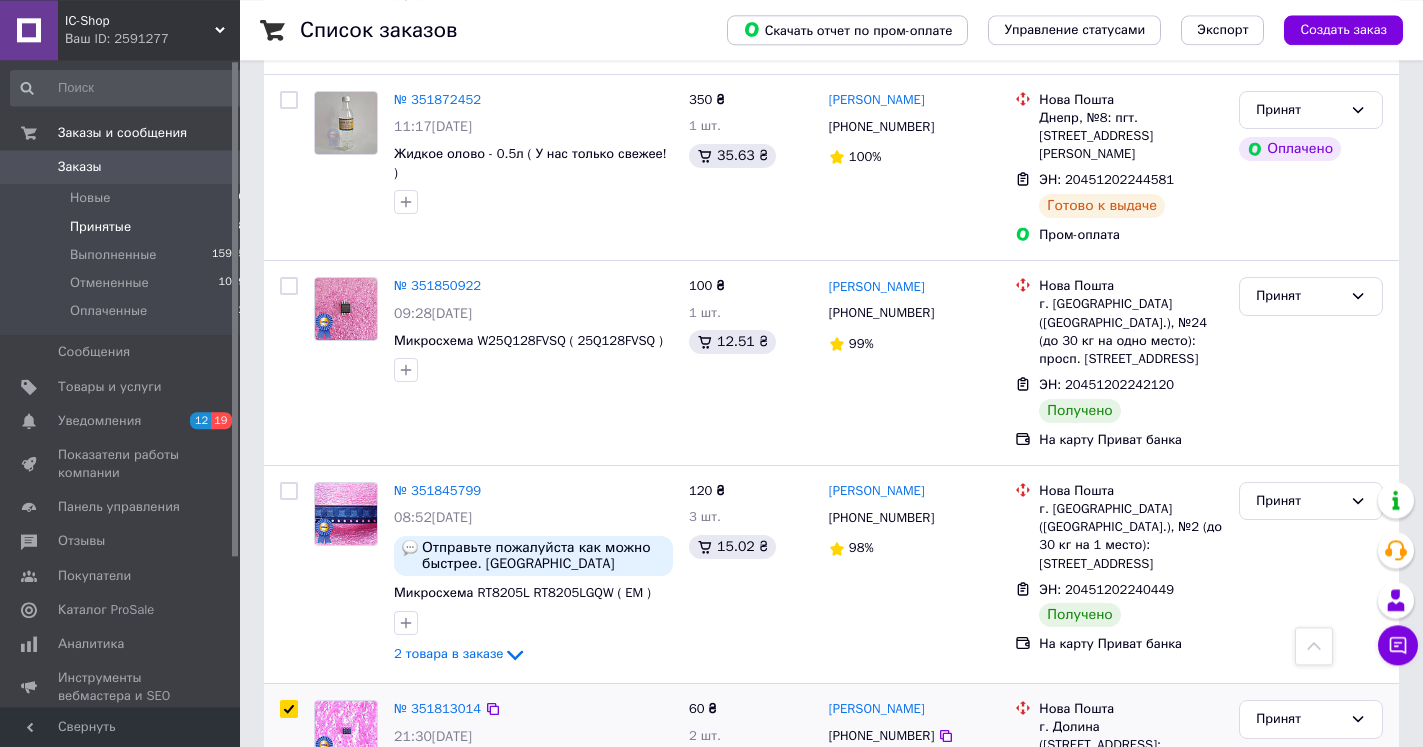 scroll, scrollTop: 1732, scrollLeft: 0, axis: vertical 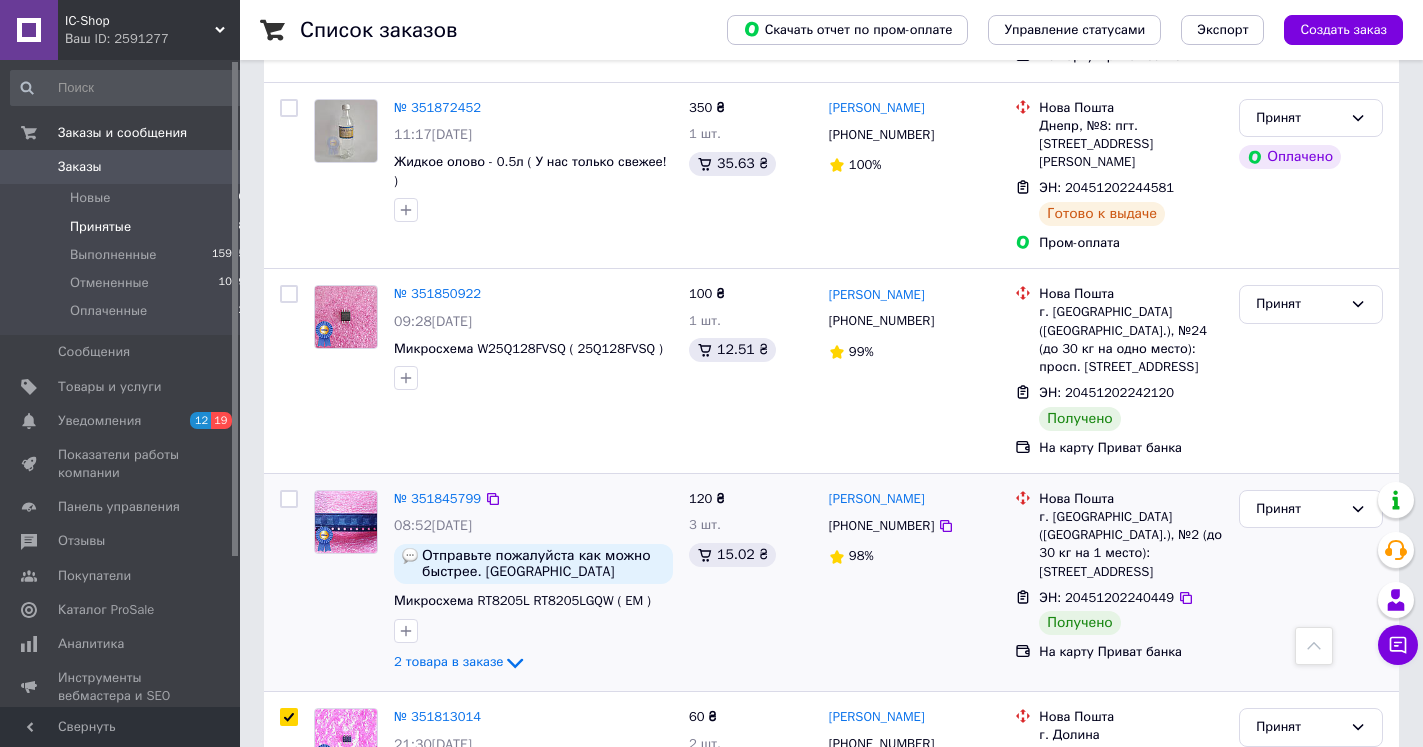click at bounding box center [289, 499] 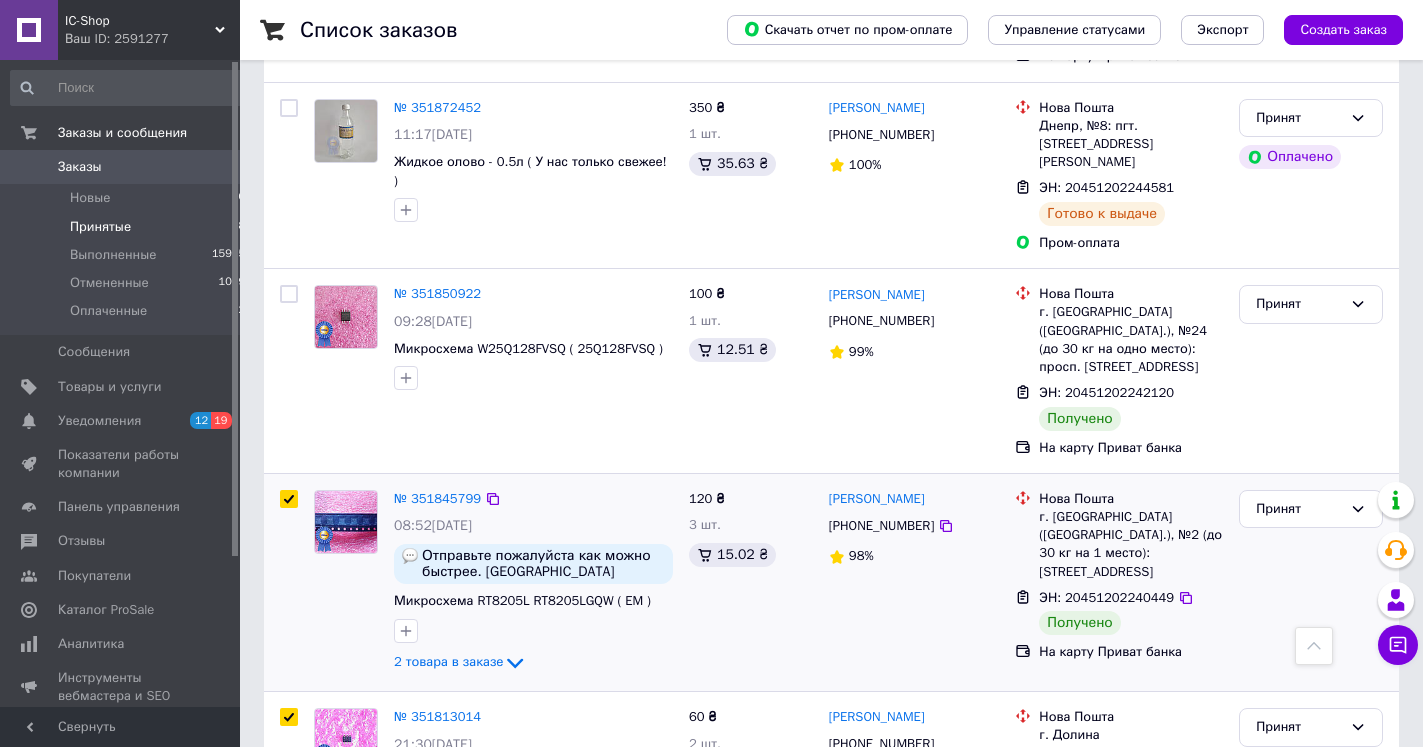 checkbox on "true" 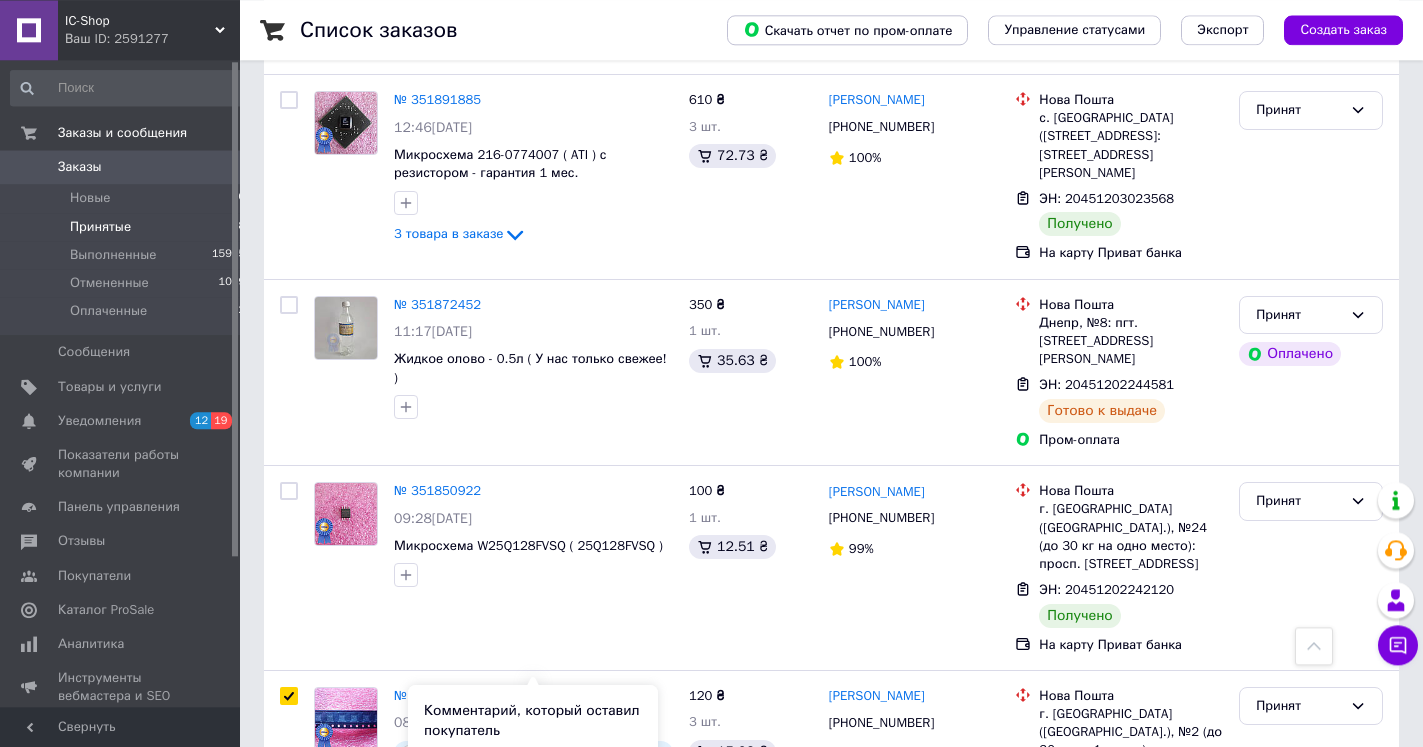 scroll, scrollTop: 1528, scrollLeft: 0, axis: vertical 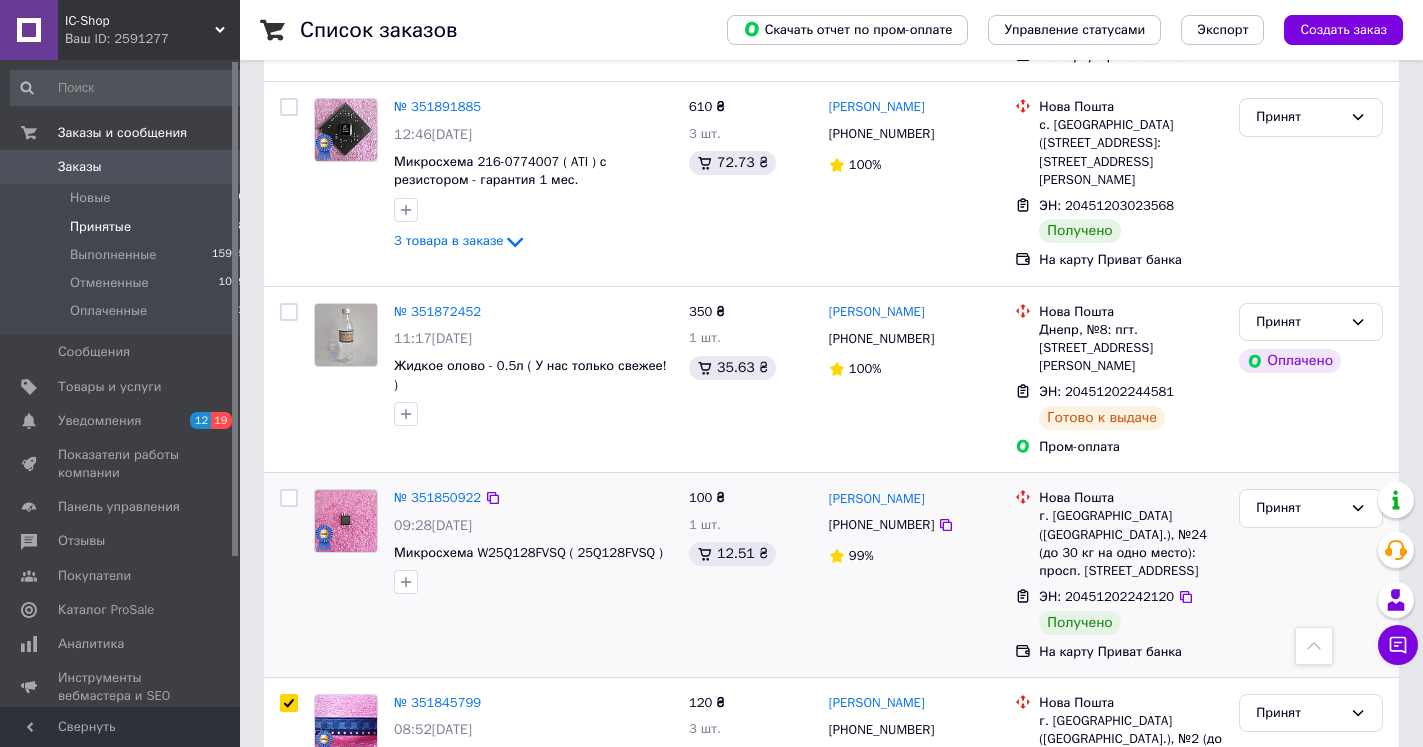 click at bounding box center (289, 498) 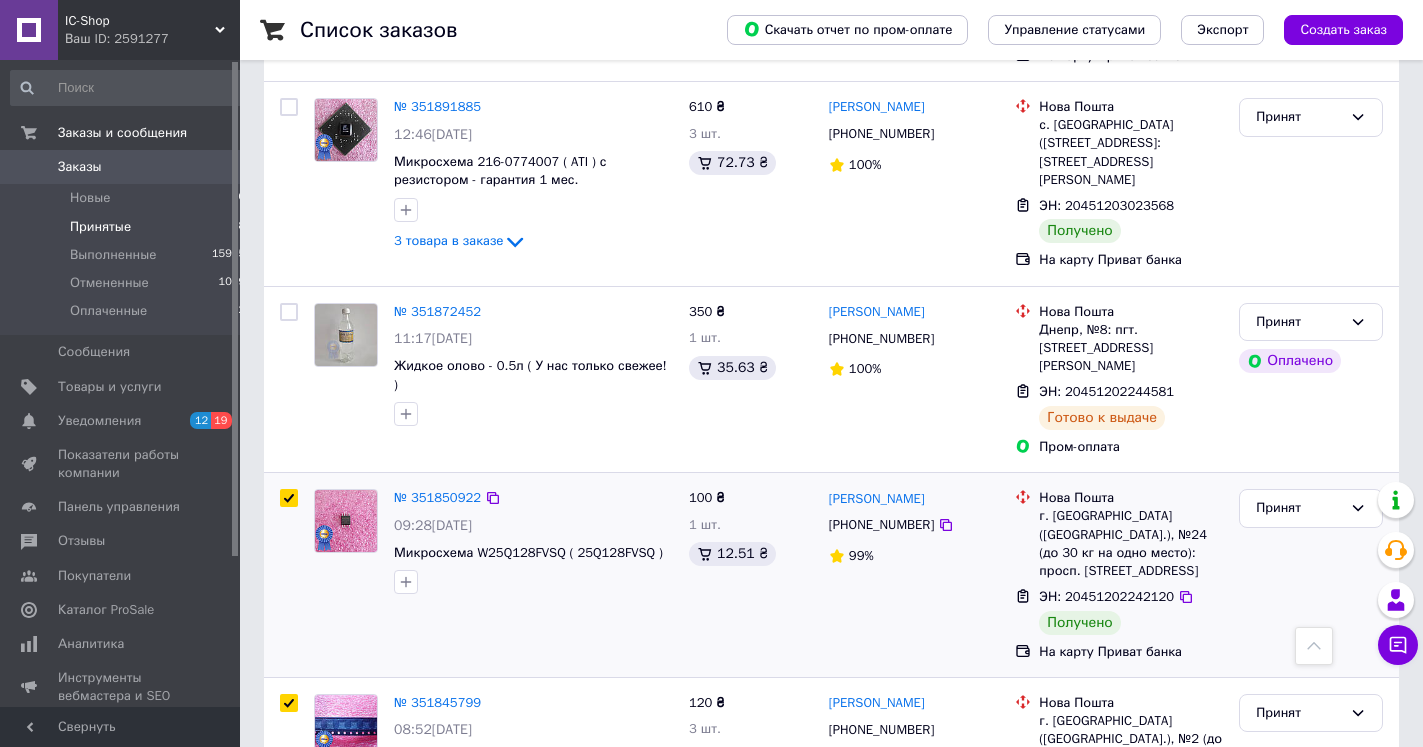 checkbox on "true" 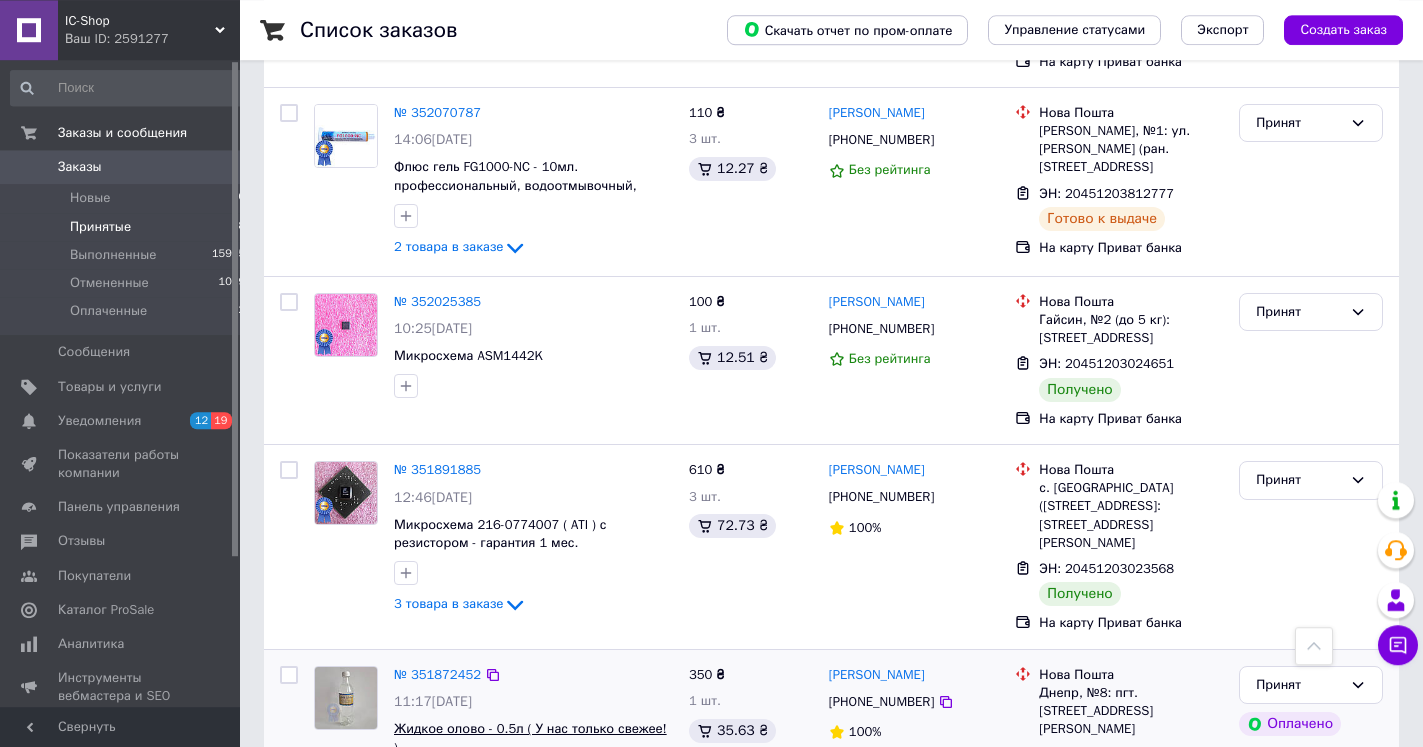 scroll, scrollTop: 1120, scrollLeft: 0, axis: vertical 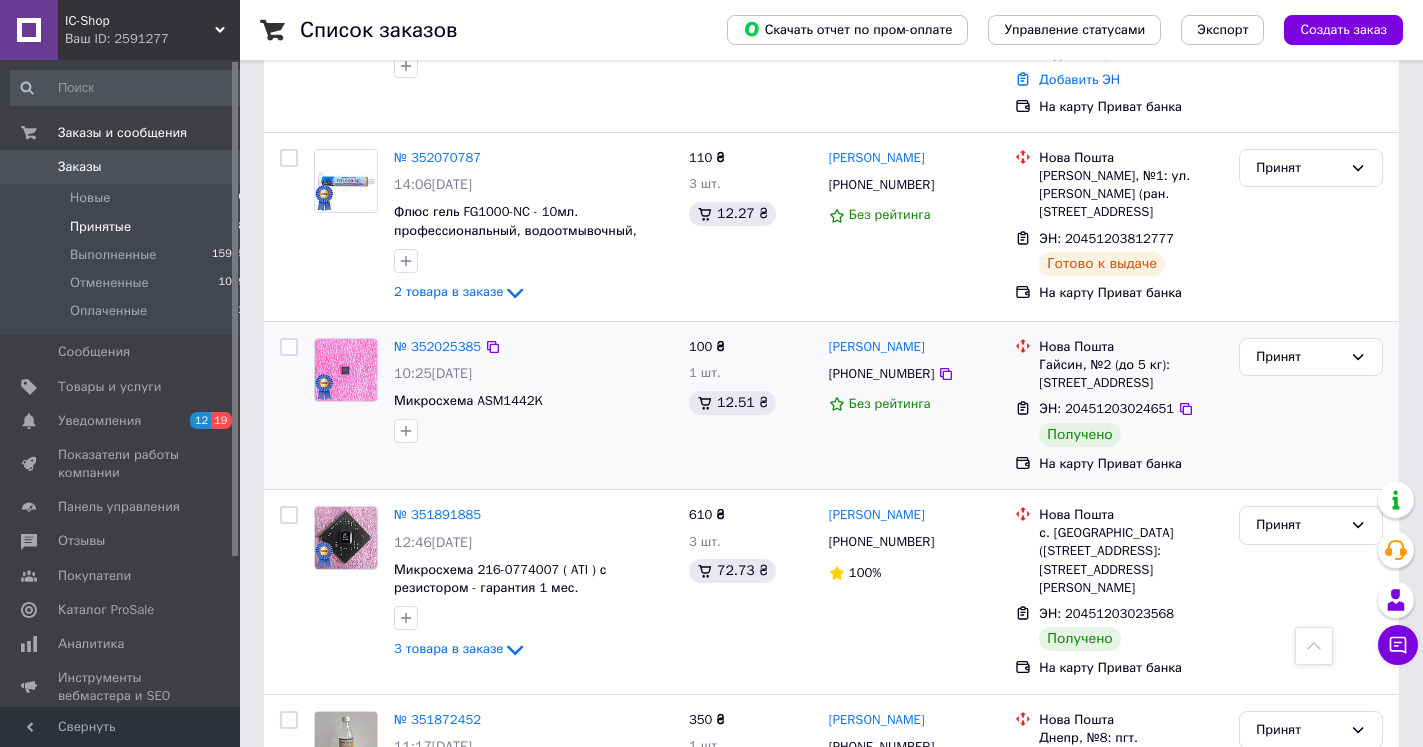 click at bounding box center [289, 347] 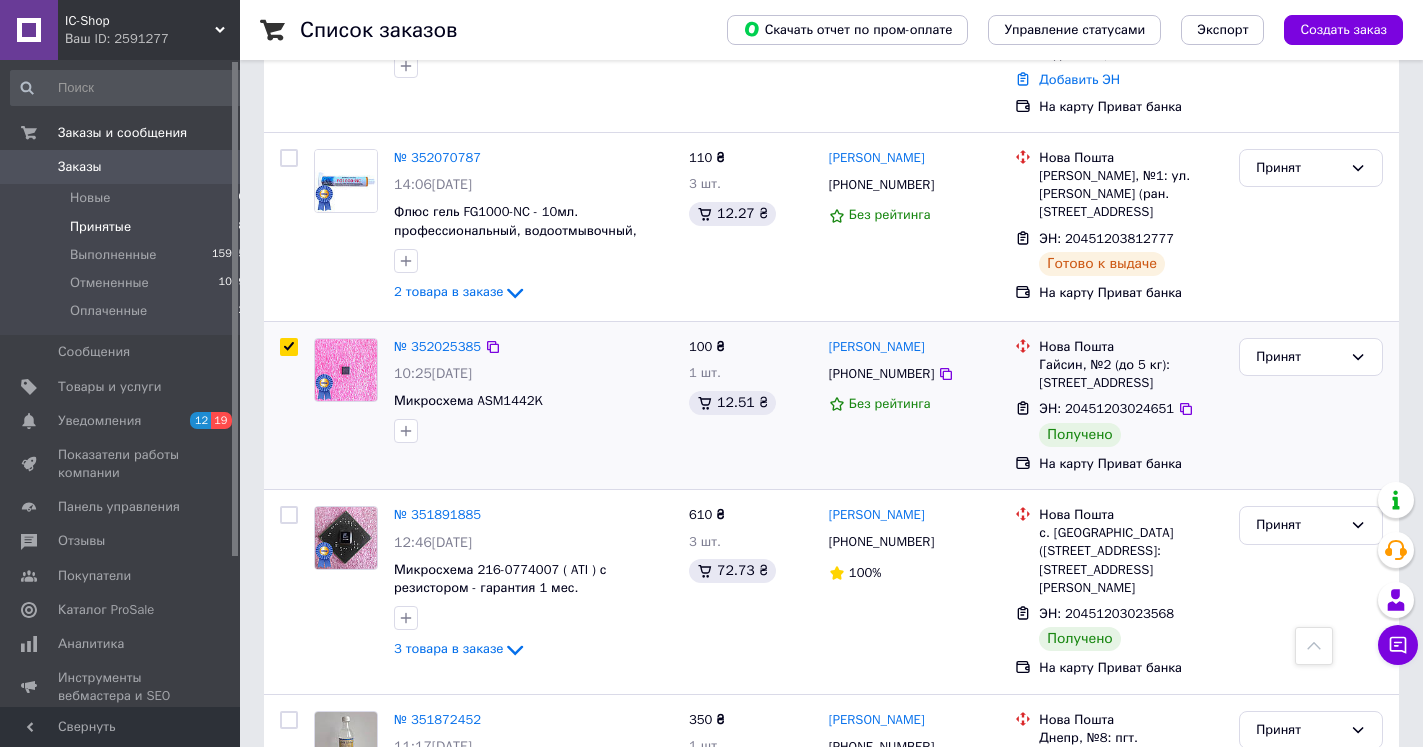 checkbox on "true" 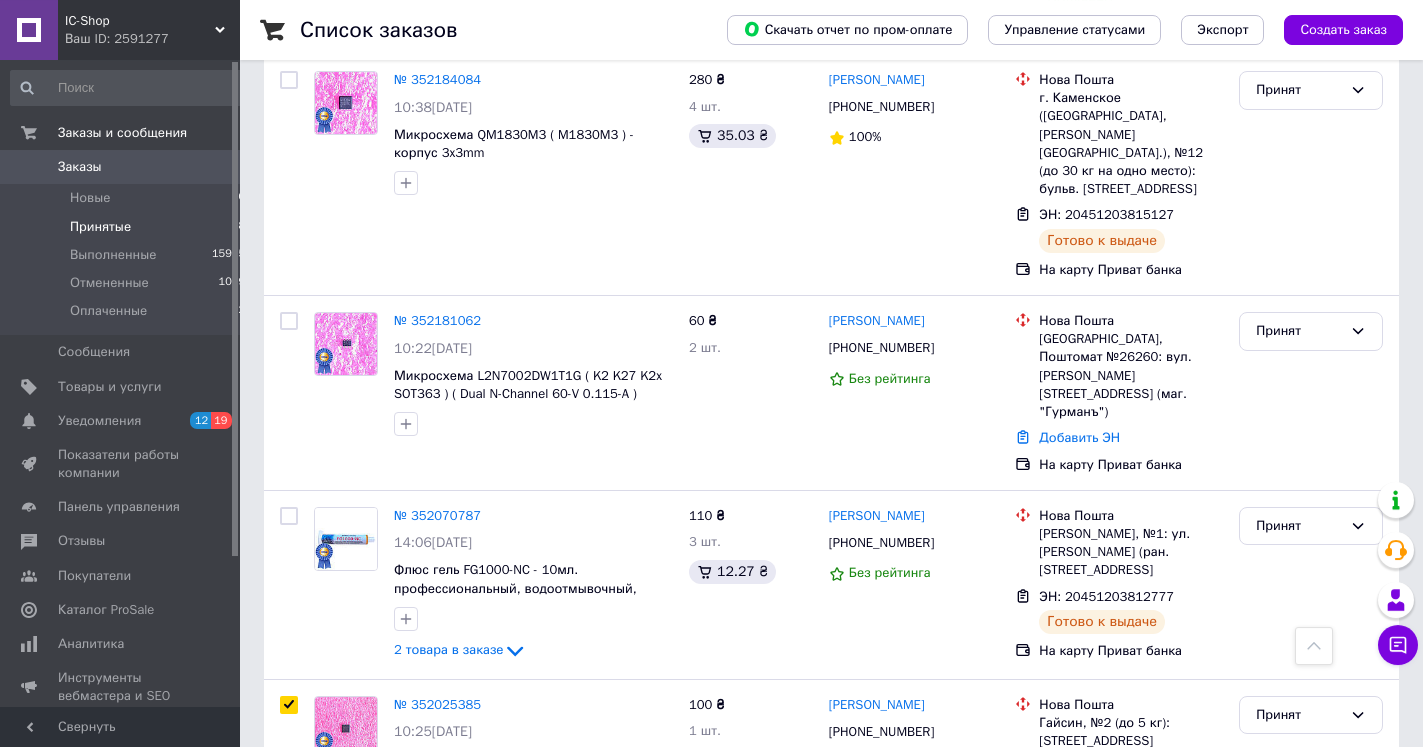 scroll, scrollTop: 712, scrollLeft: 0, axis: vertical 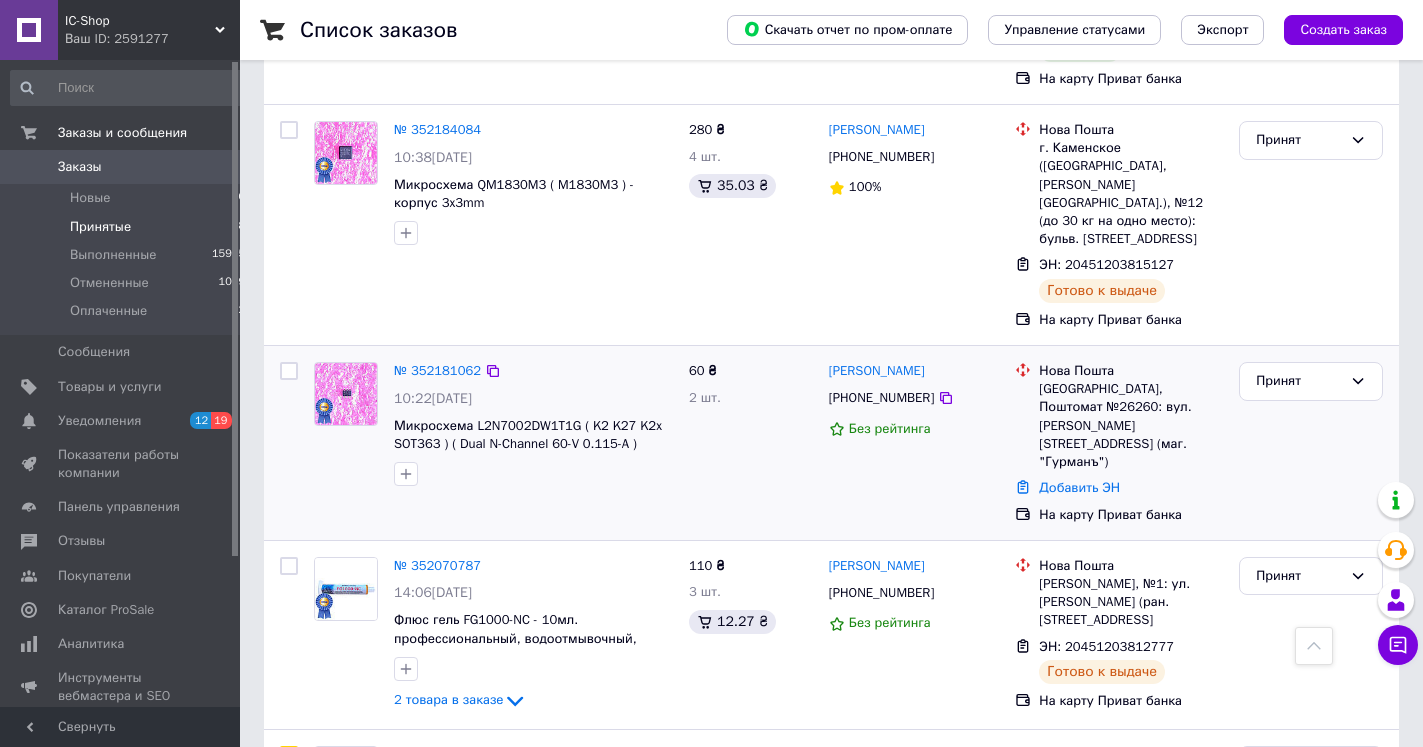 click at bounding box center (289, 371) 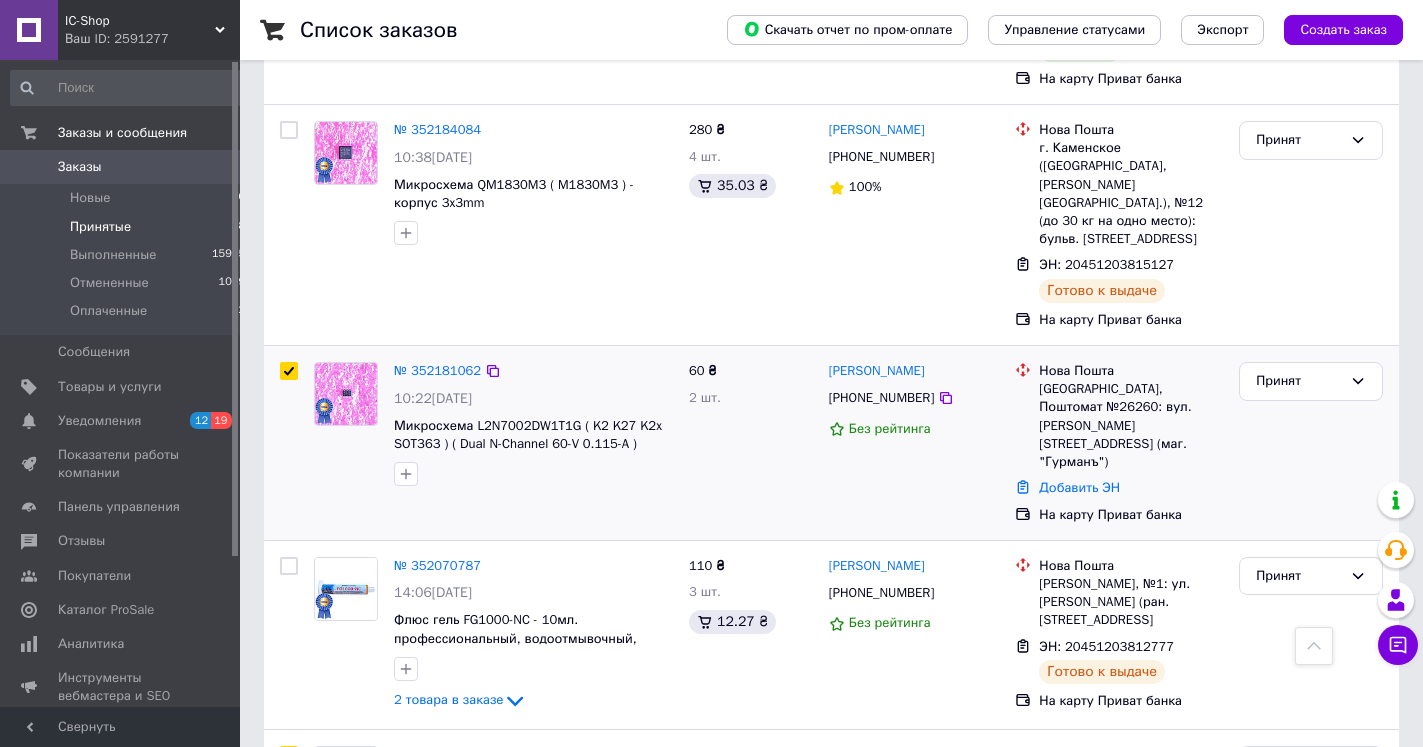 checkbox on "true" 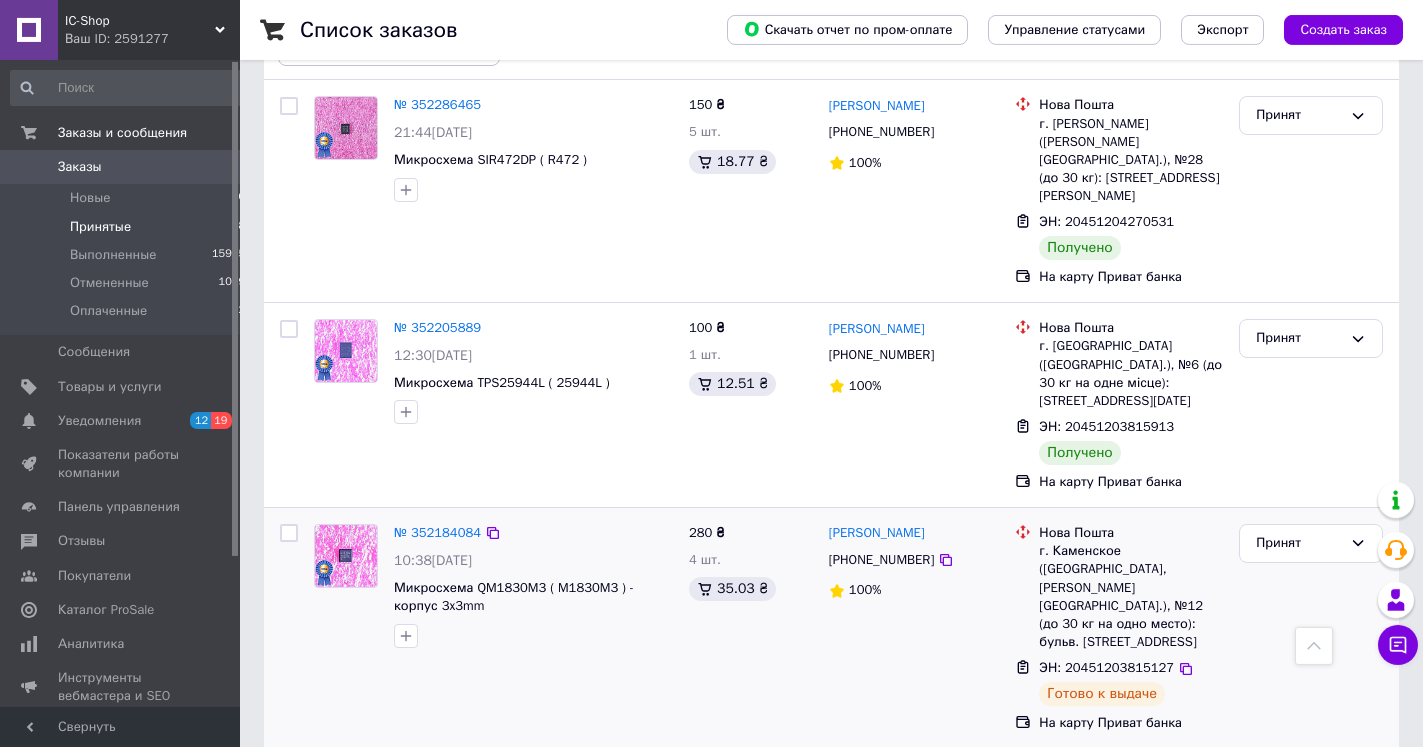 scroll, scrollTop: 304, scrollLeft: 0, axis: vertical 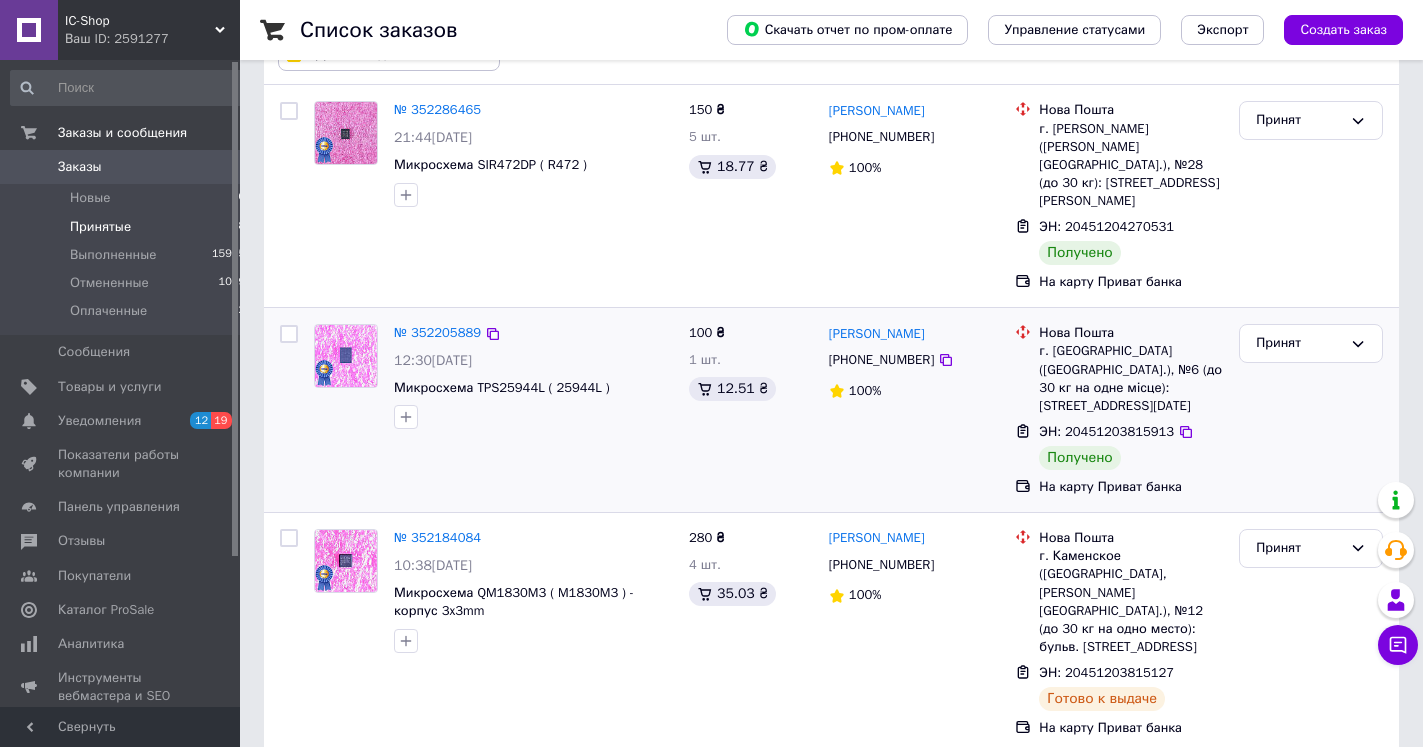 click at bounding box center [289, 334] 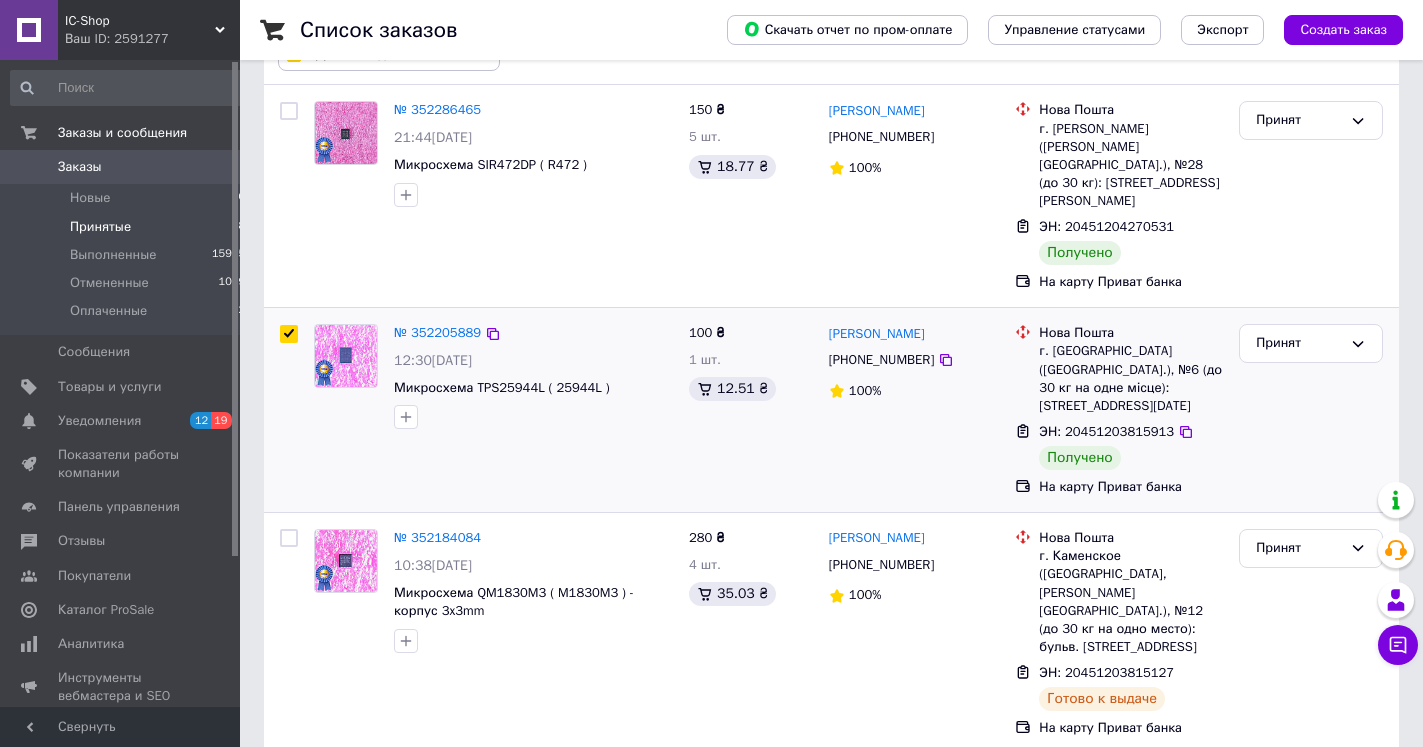 checkbox on "true" 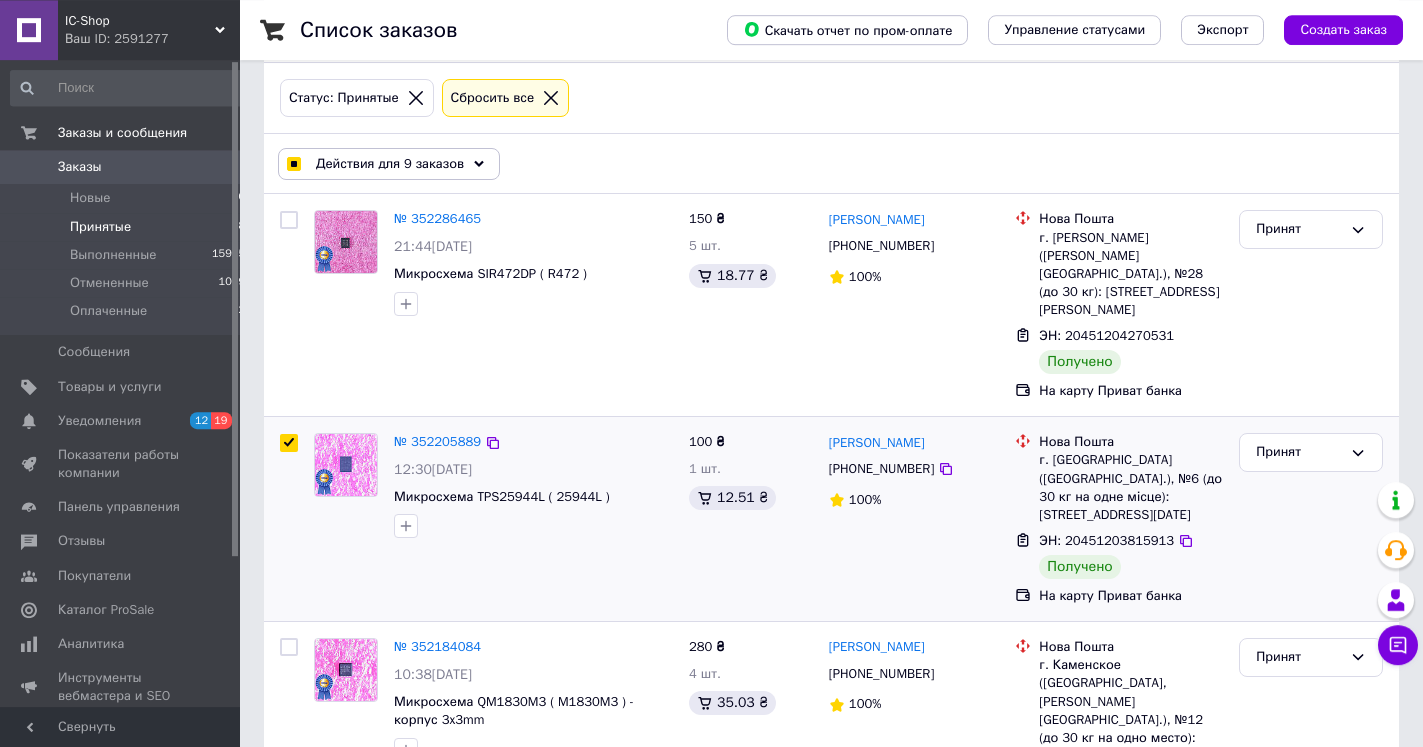 scroll, scrollTop: 100, scrollLeft: 0, axis: vertical 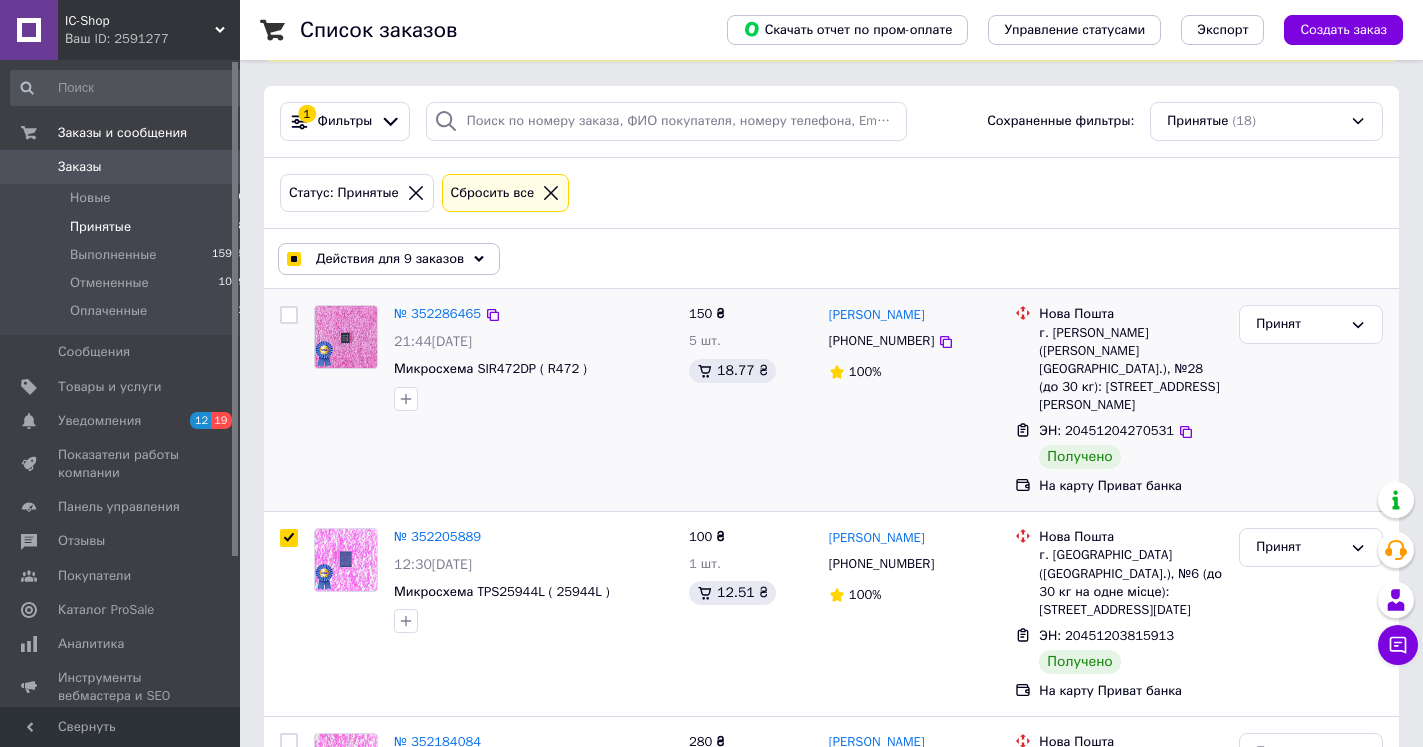 click at bounding box center (289, 315) 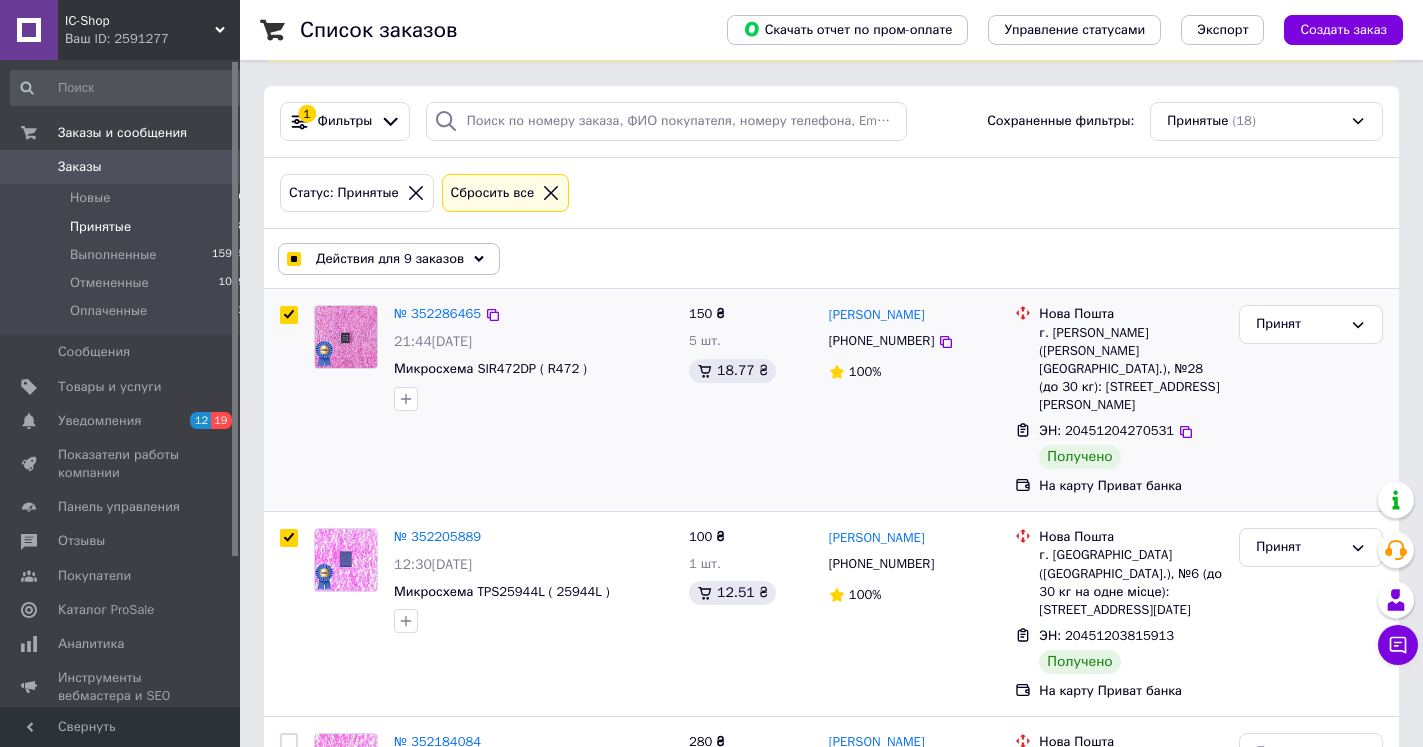 checkbox on "true" 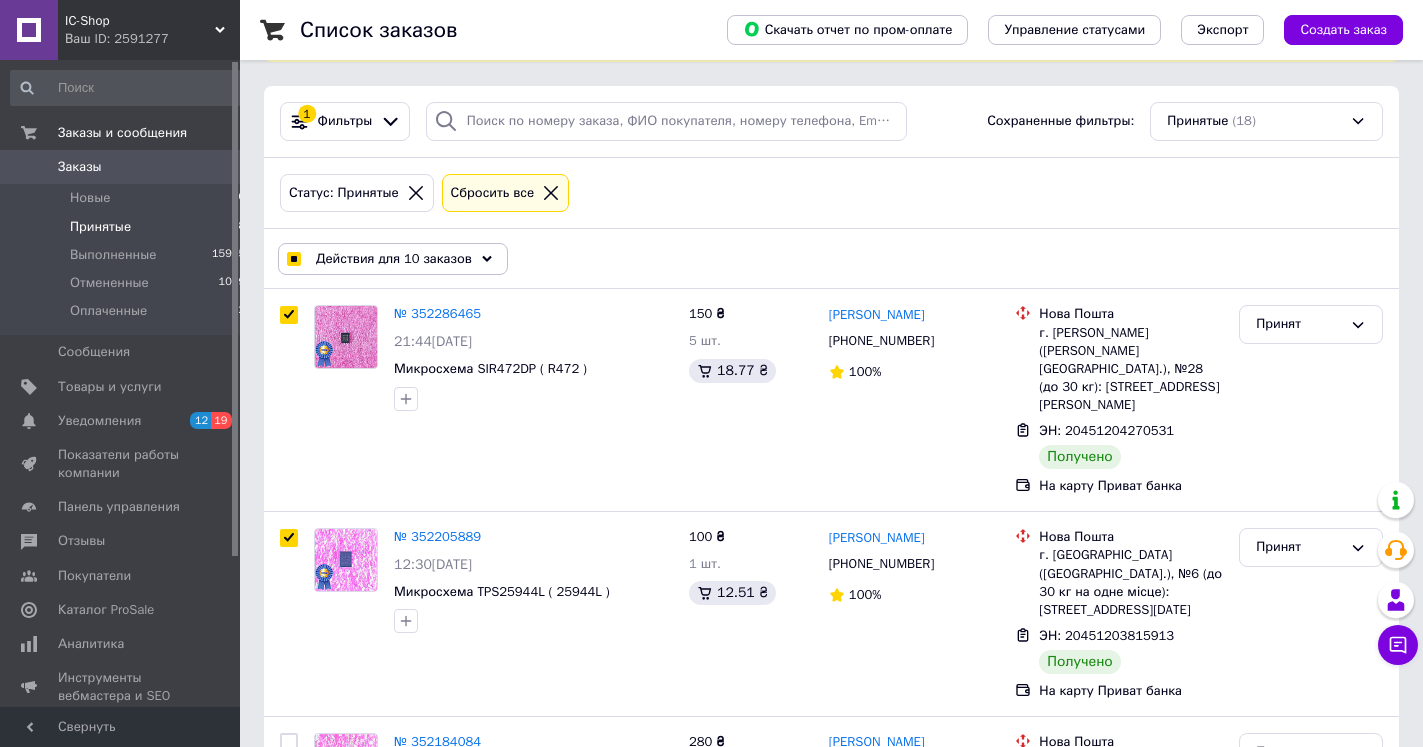 click 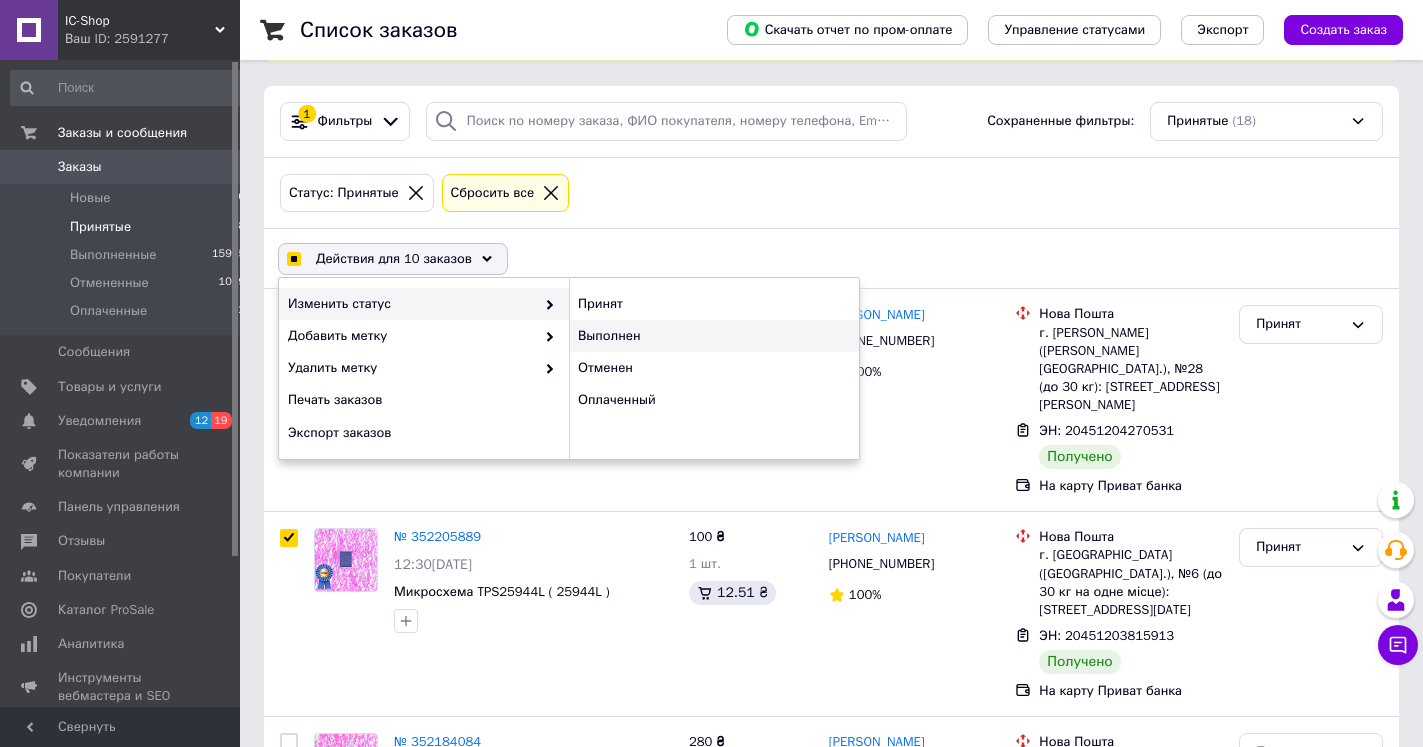 checkbox on "true" 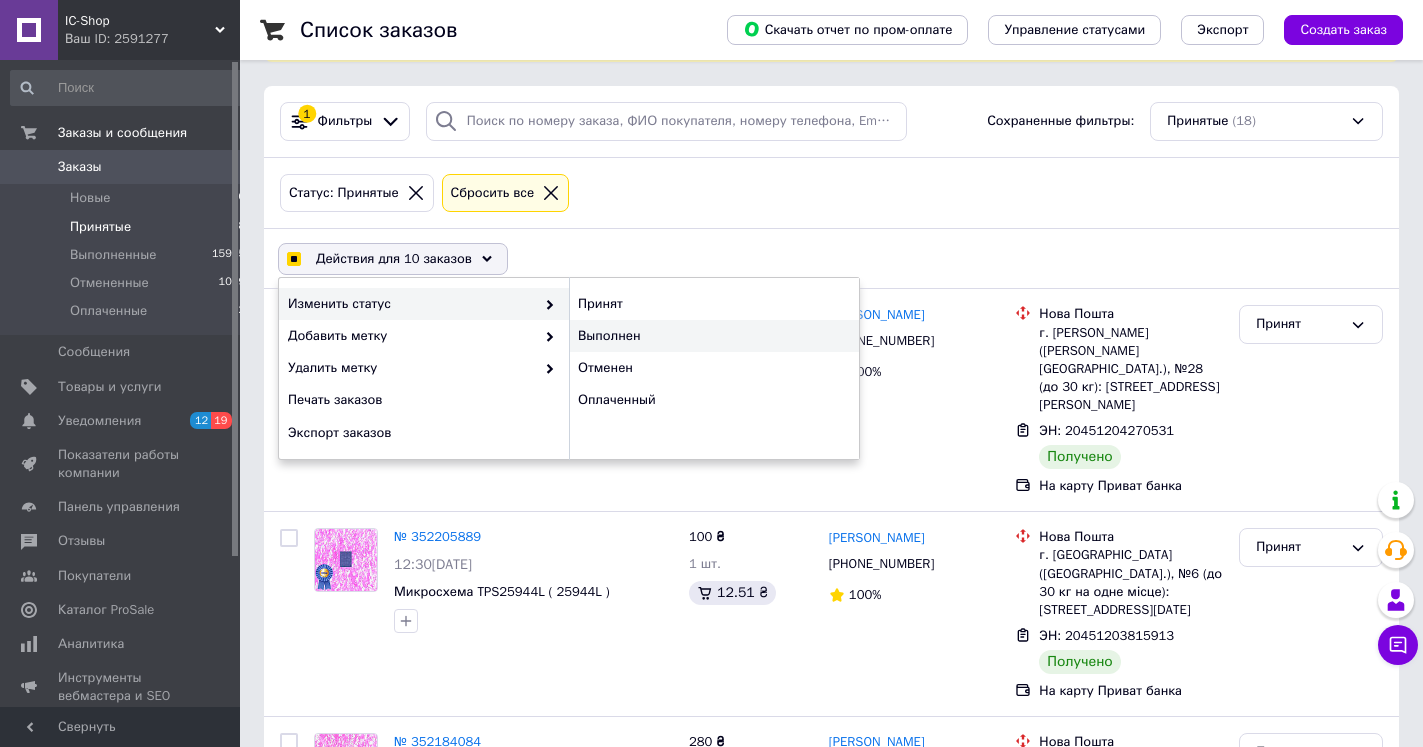 checkbox on "false" 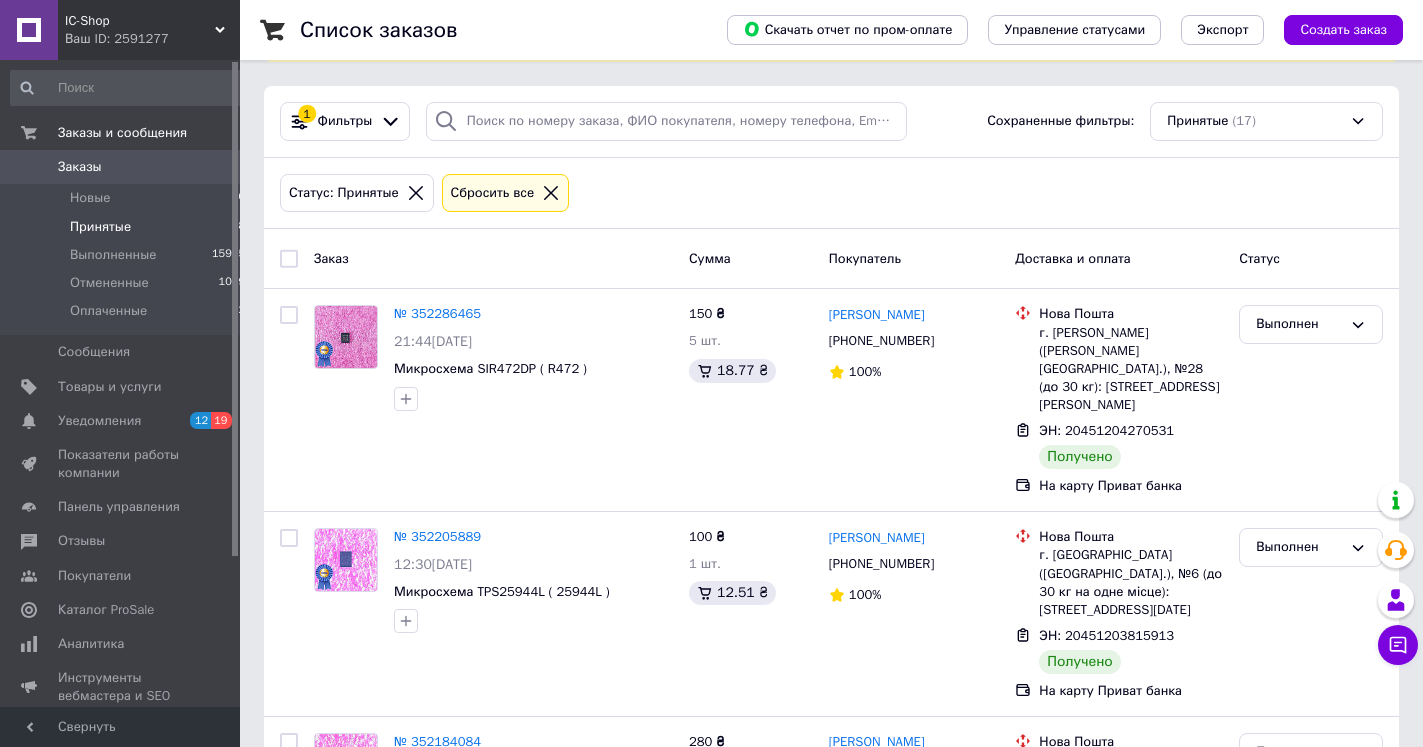 click on "Сбросить все" at bounding box center (493, 193) 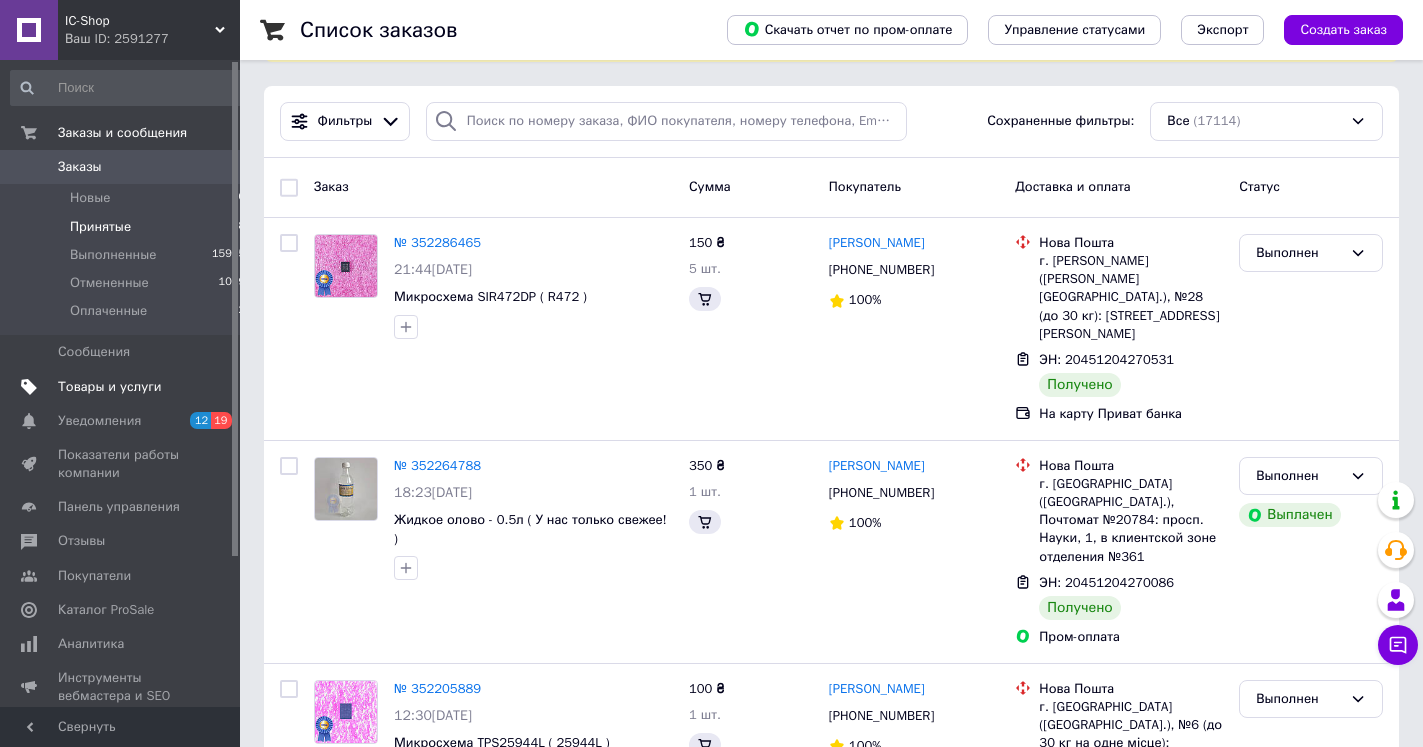 scroll, scrollTop: 0, scrollLeft: 0, axis: both 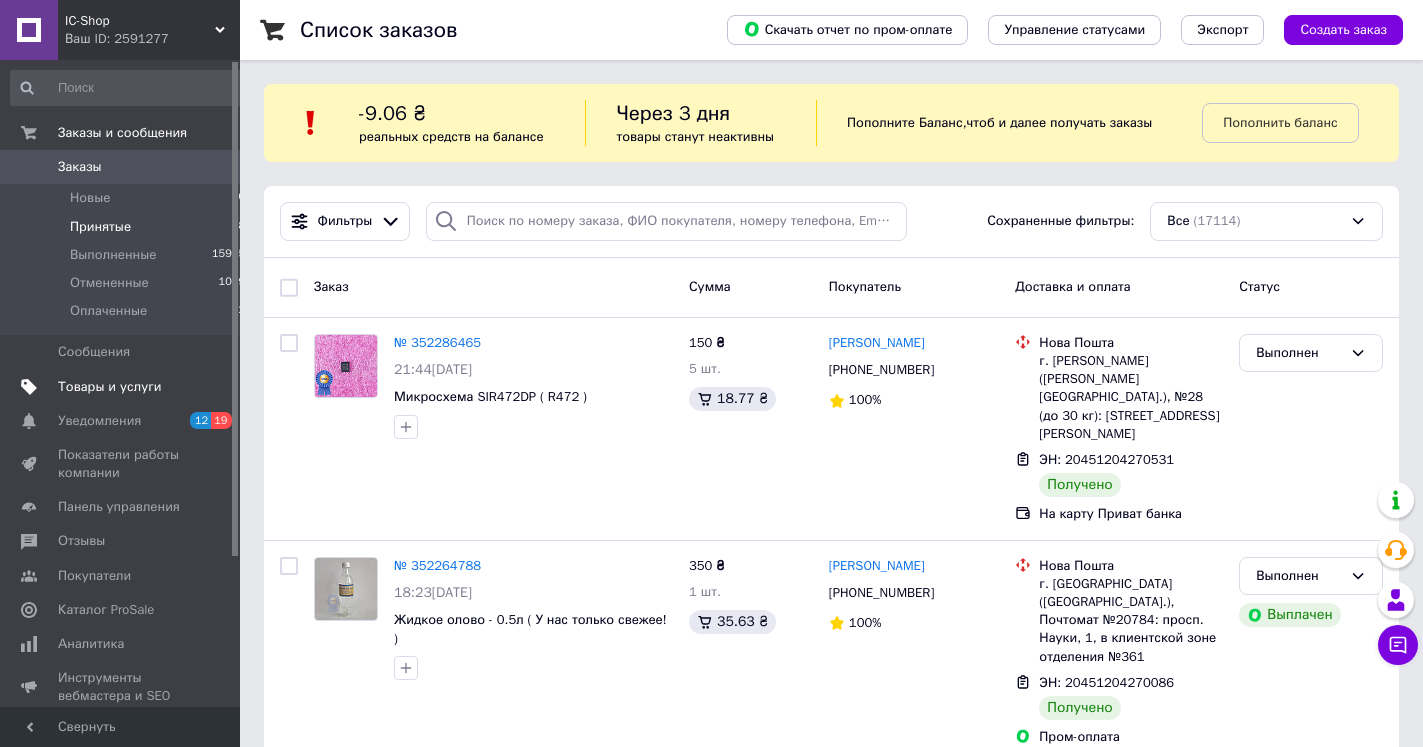 click on "Товары и услуги" at bounding box center [110, 387] 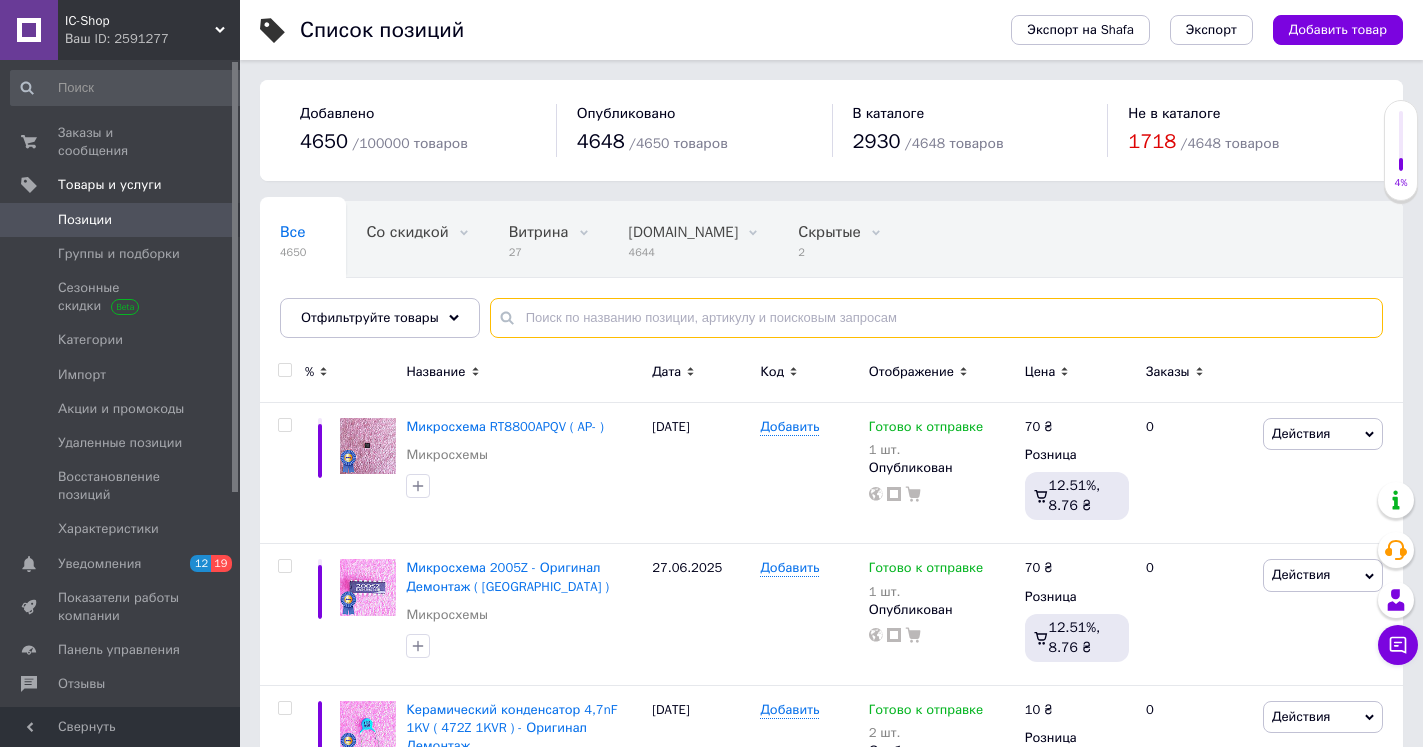 click at bounding box center [936, 318] 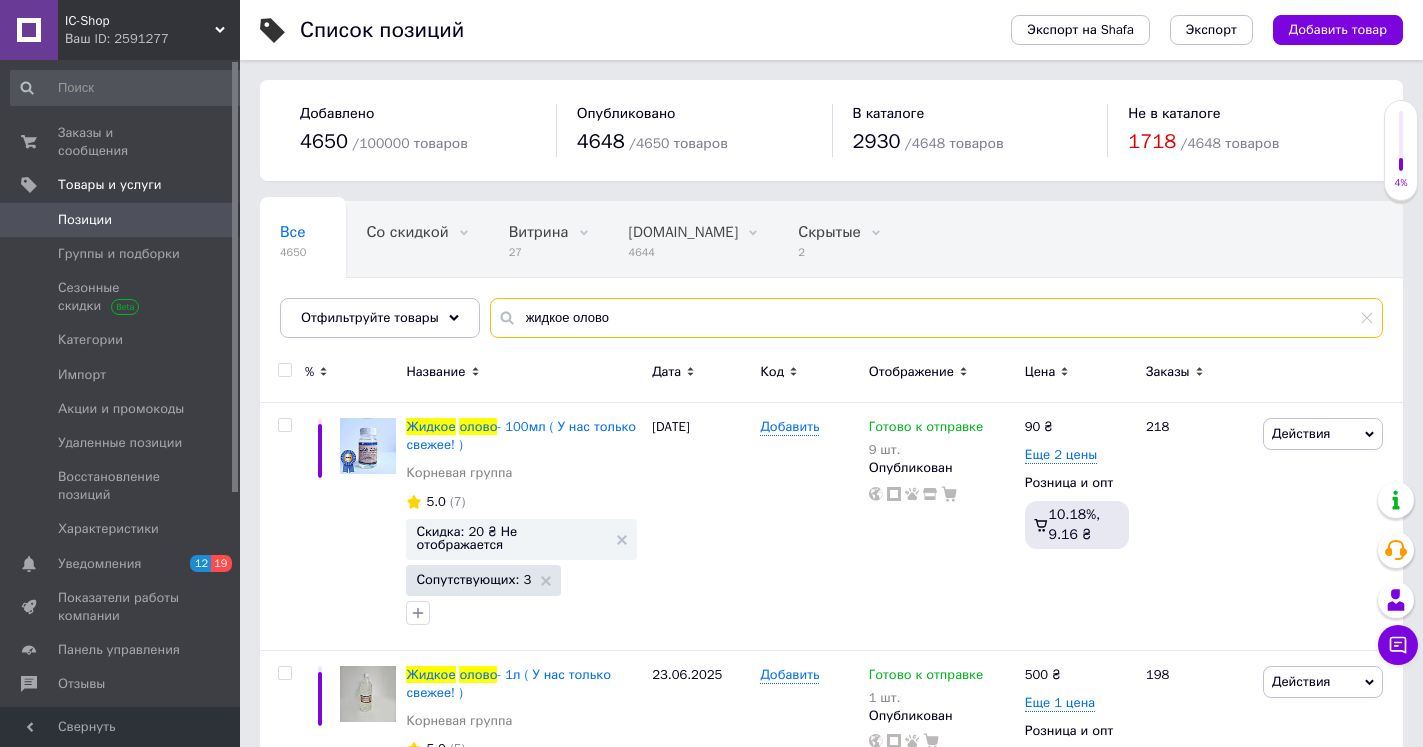 type on "жидкое олово" 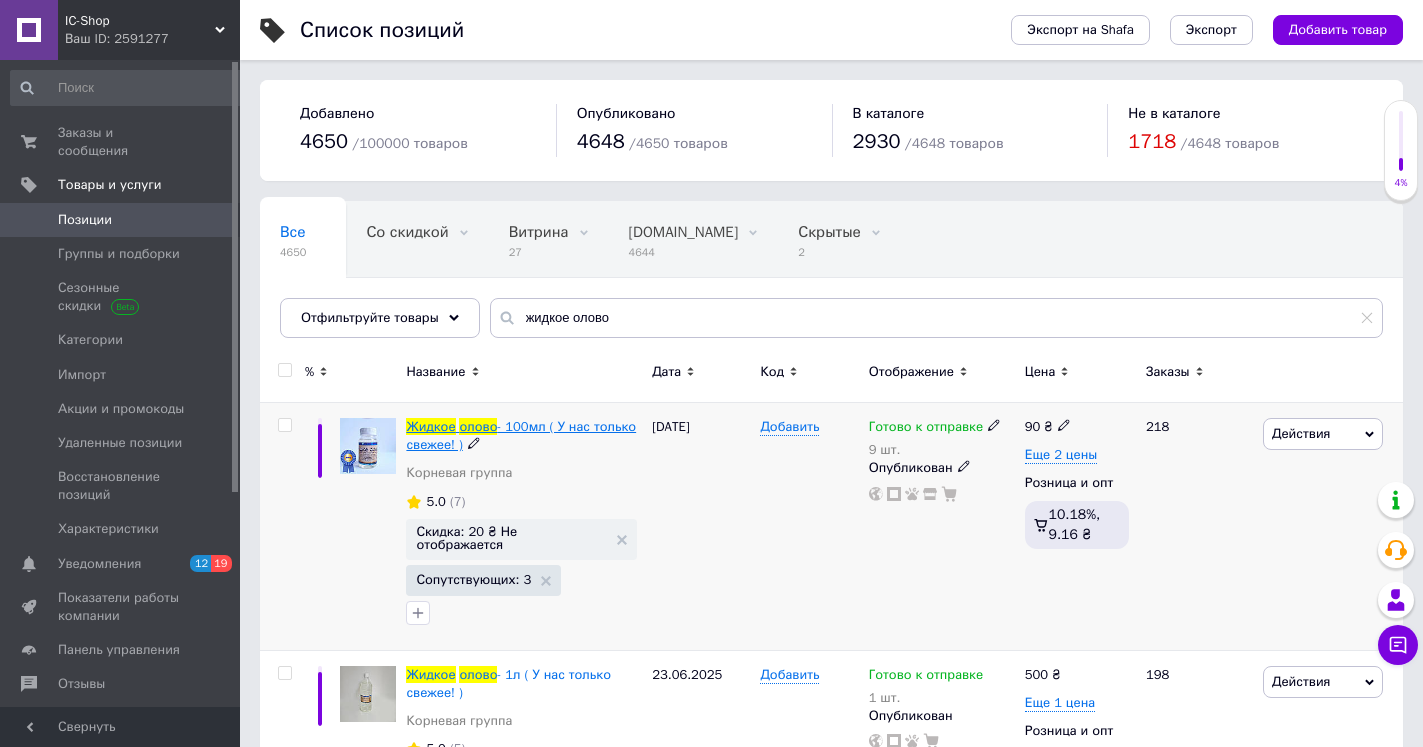 click on "Жидкое" at bounding box center (430, 426) 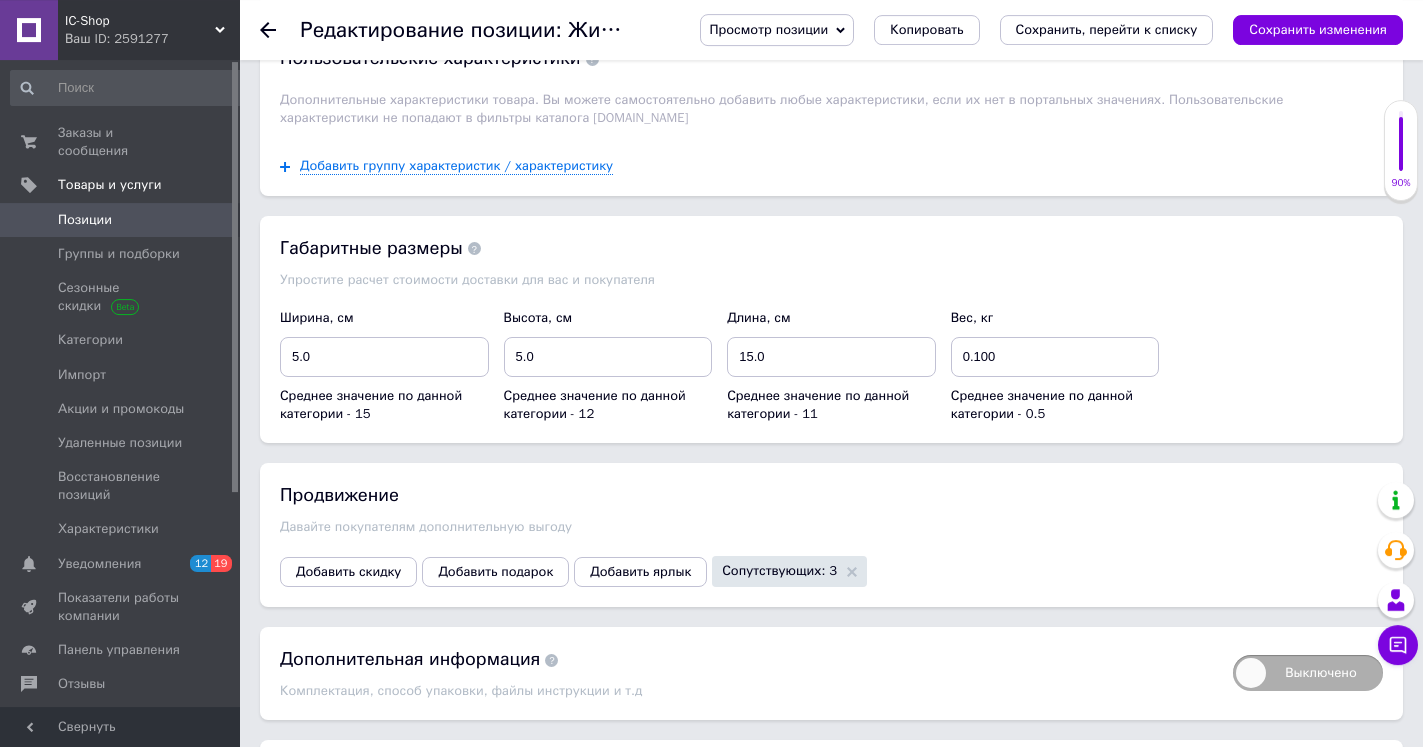 scroll, scrollTop: 2346, scrollLeft: 0, axis: vertical 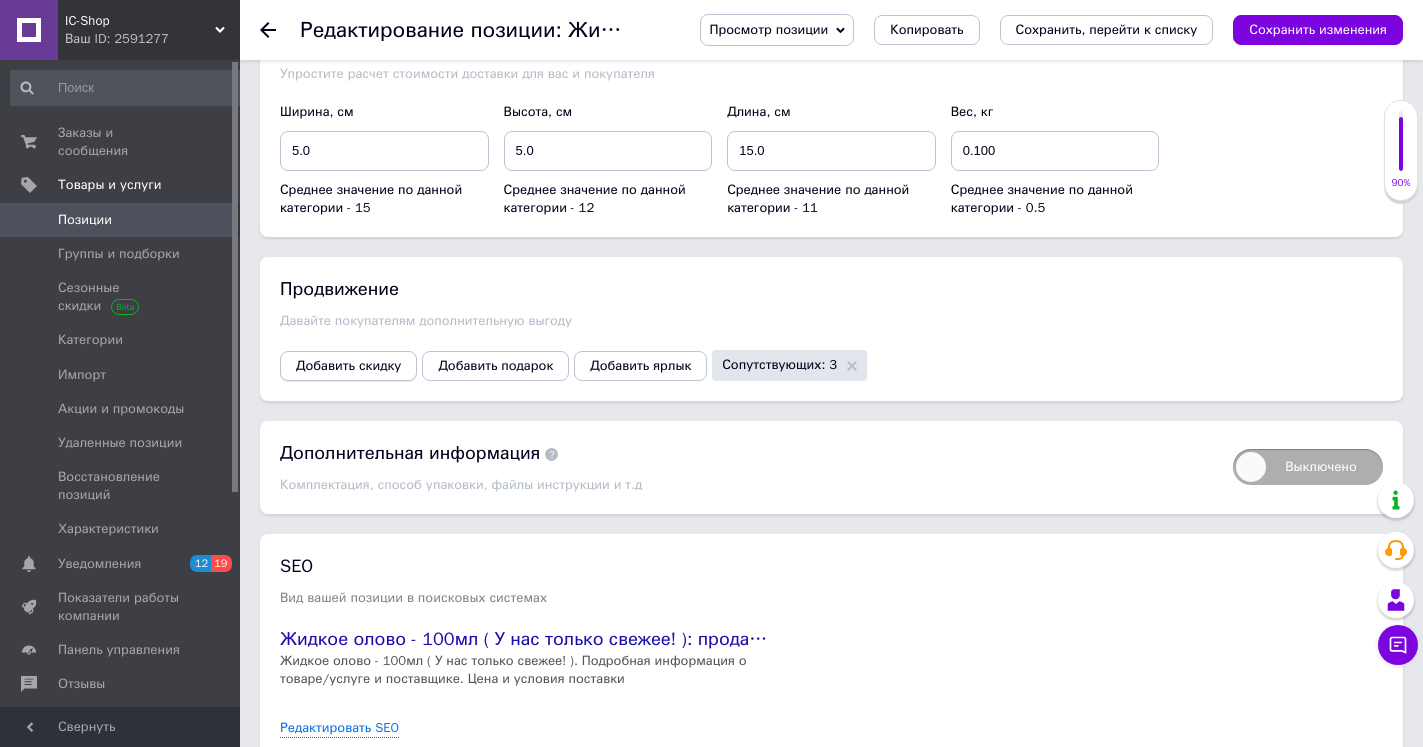 click on "Добавить скидку" at bounding box center (348, 366) 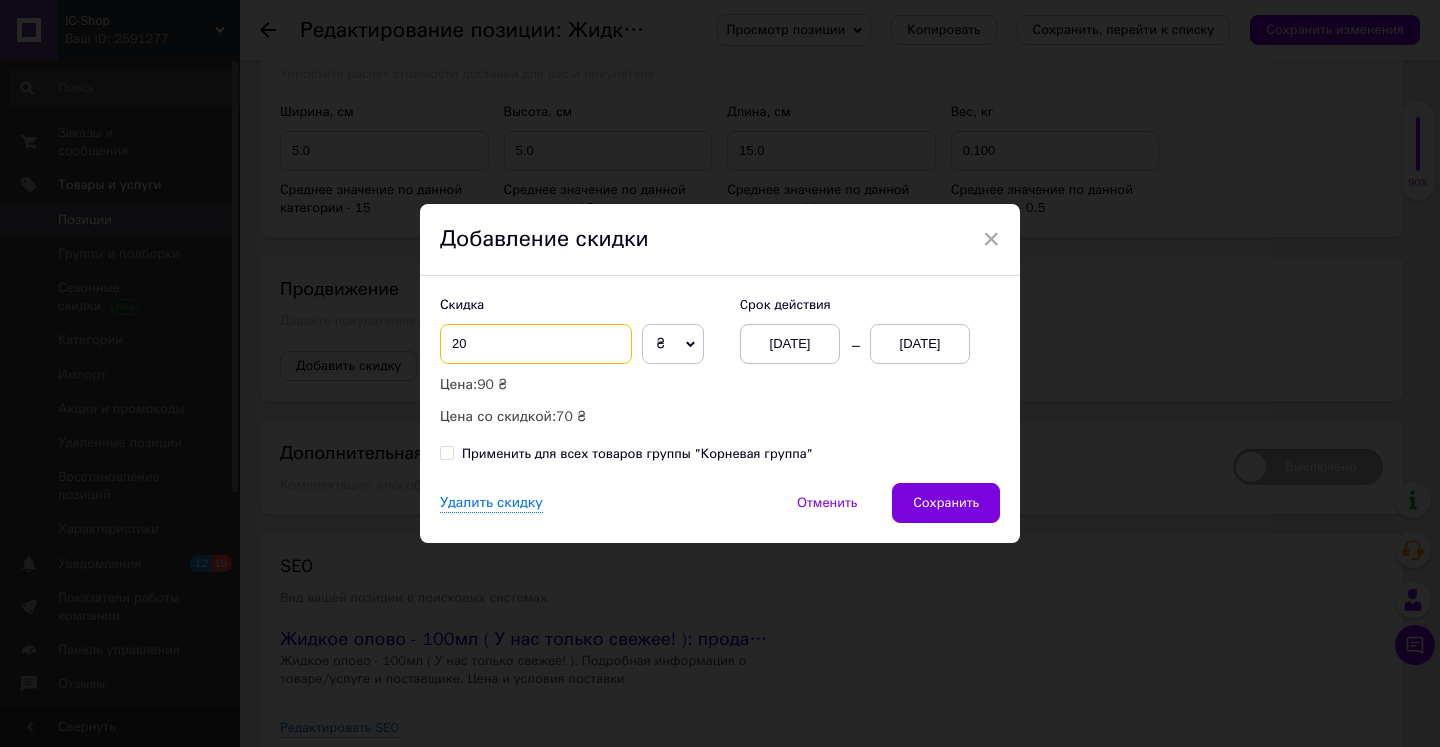 drag, startPoint x: 501, startPoint y: 344, endPoint x: 433, endPoint y: 344, distance: 68 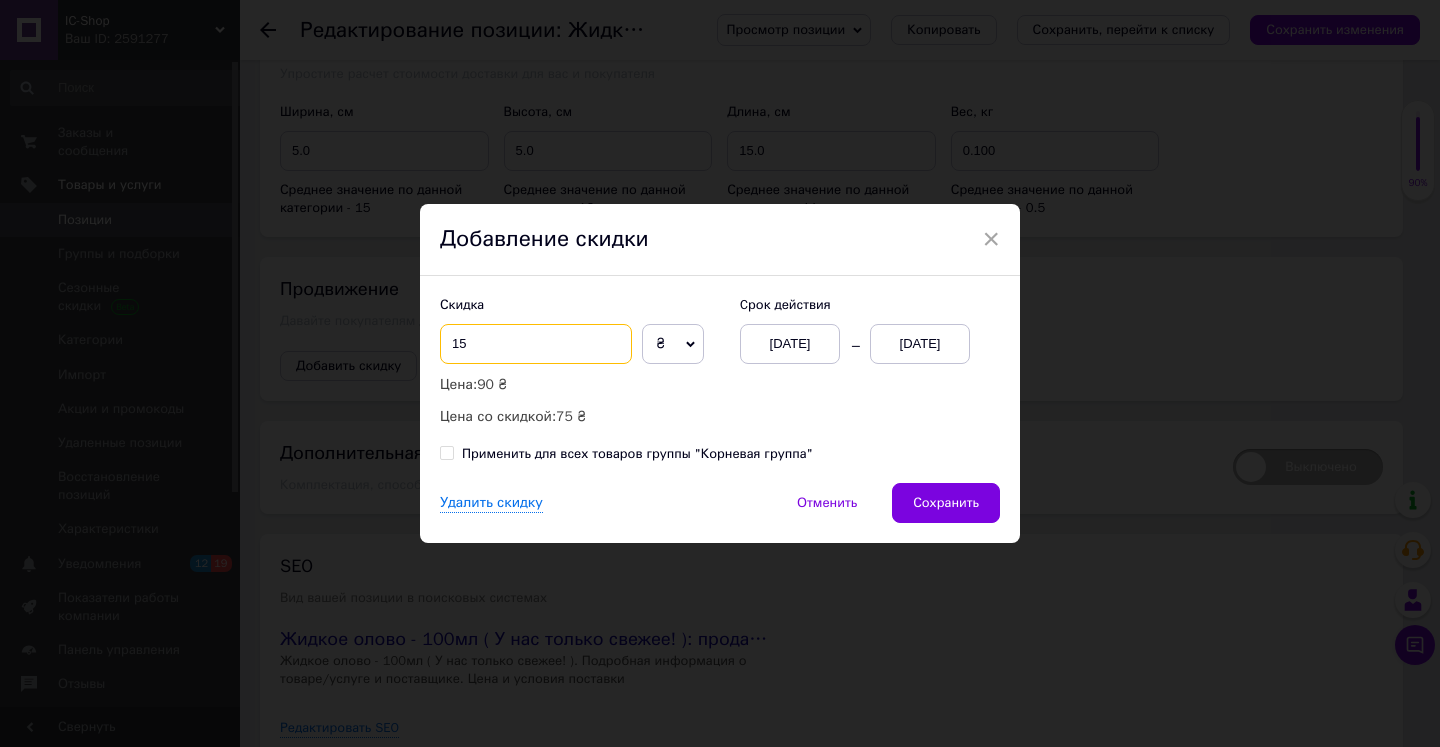 type on "15" 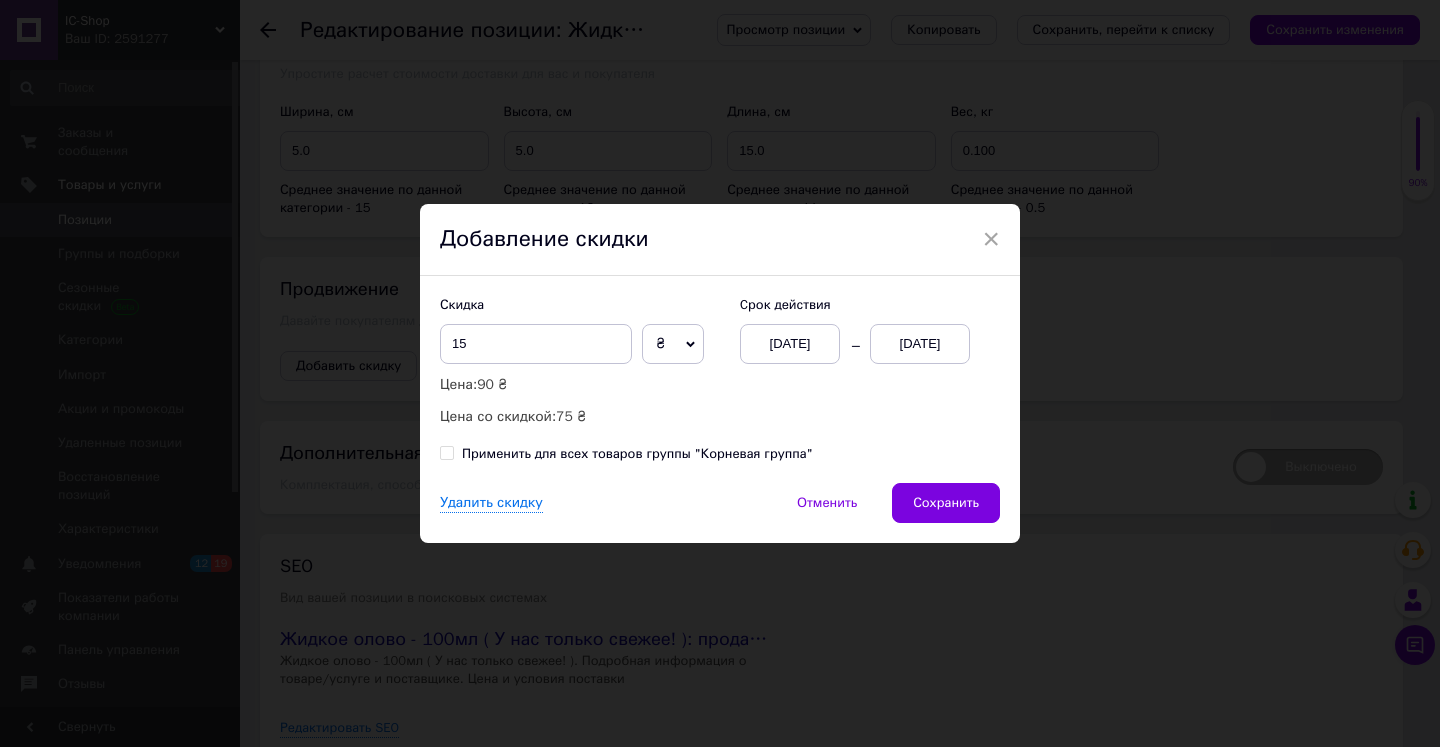 click on "[DATE]" at bounding box center (920, 344) 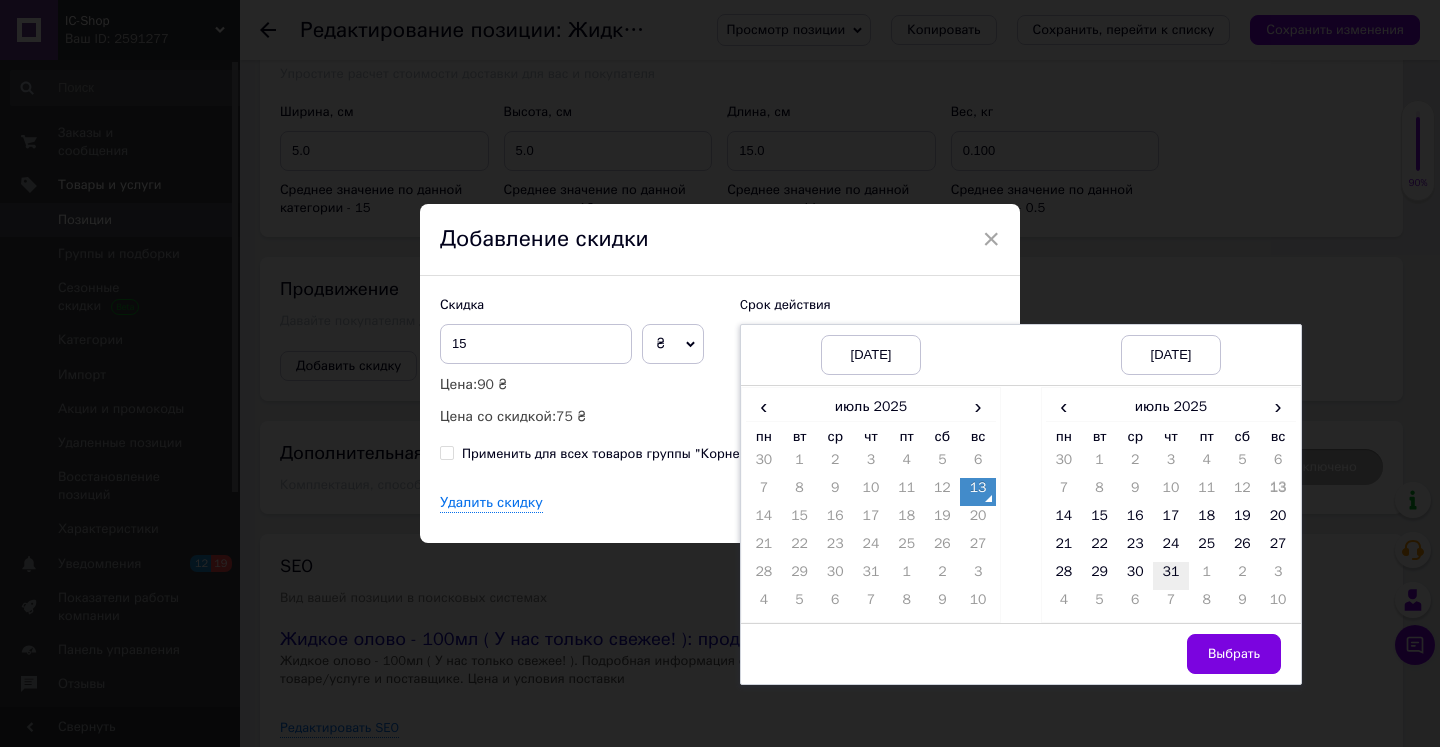 click on "31" at bounding box center (1171, 576) 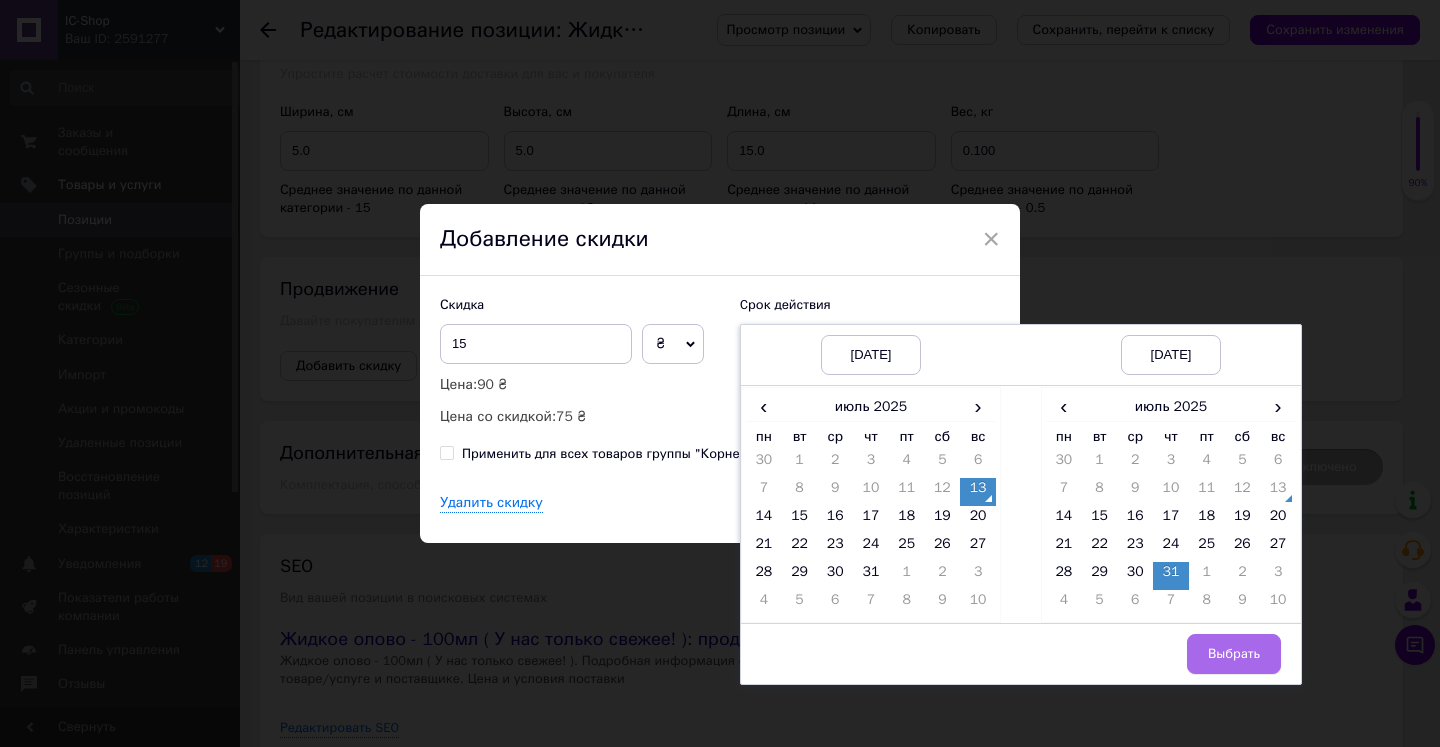 click on "Выбрать" at bounding box center [1234, 654] 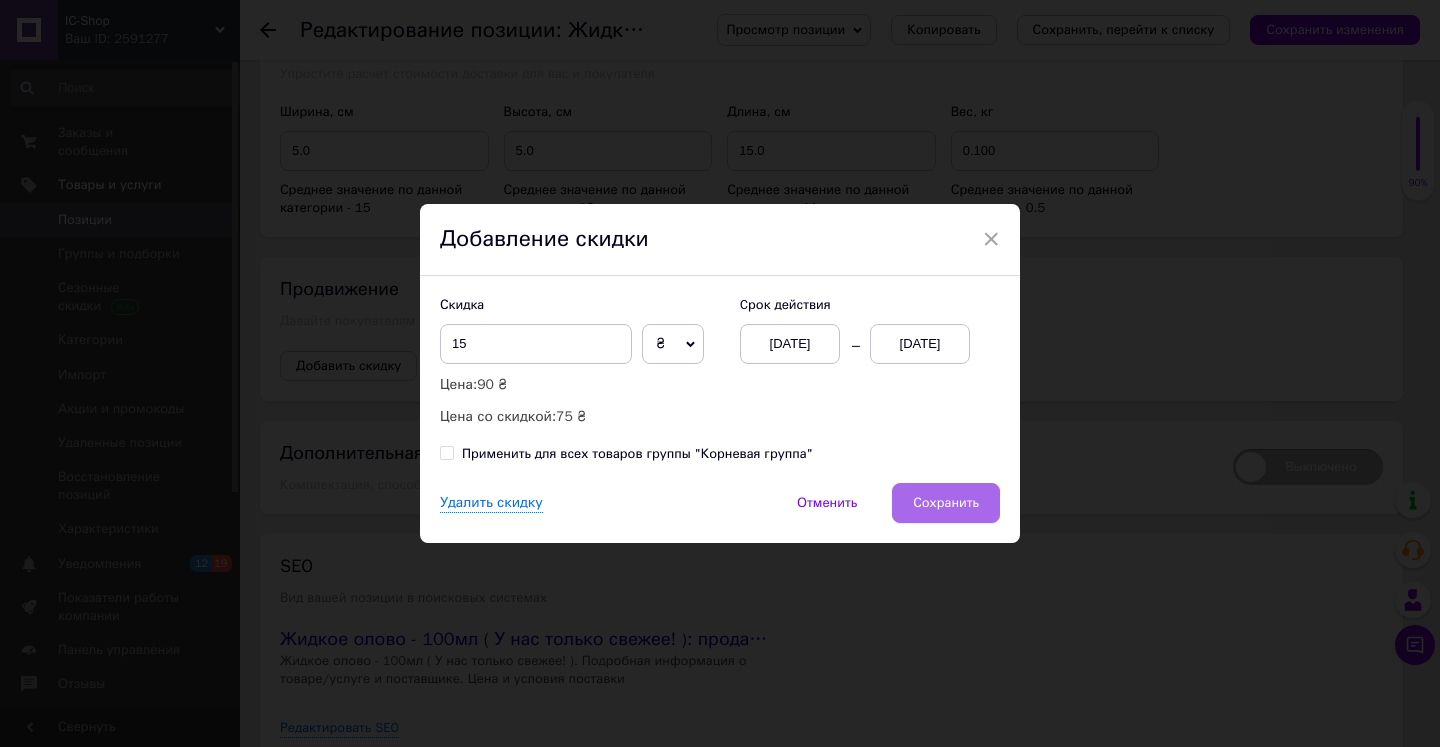 click on "Сохранить" at bounding box center (946, 503) 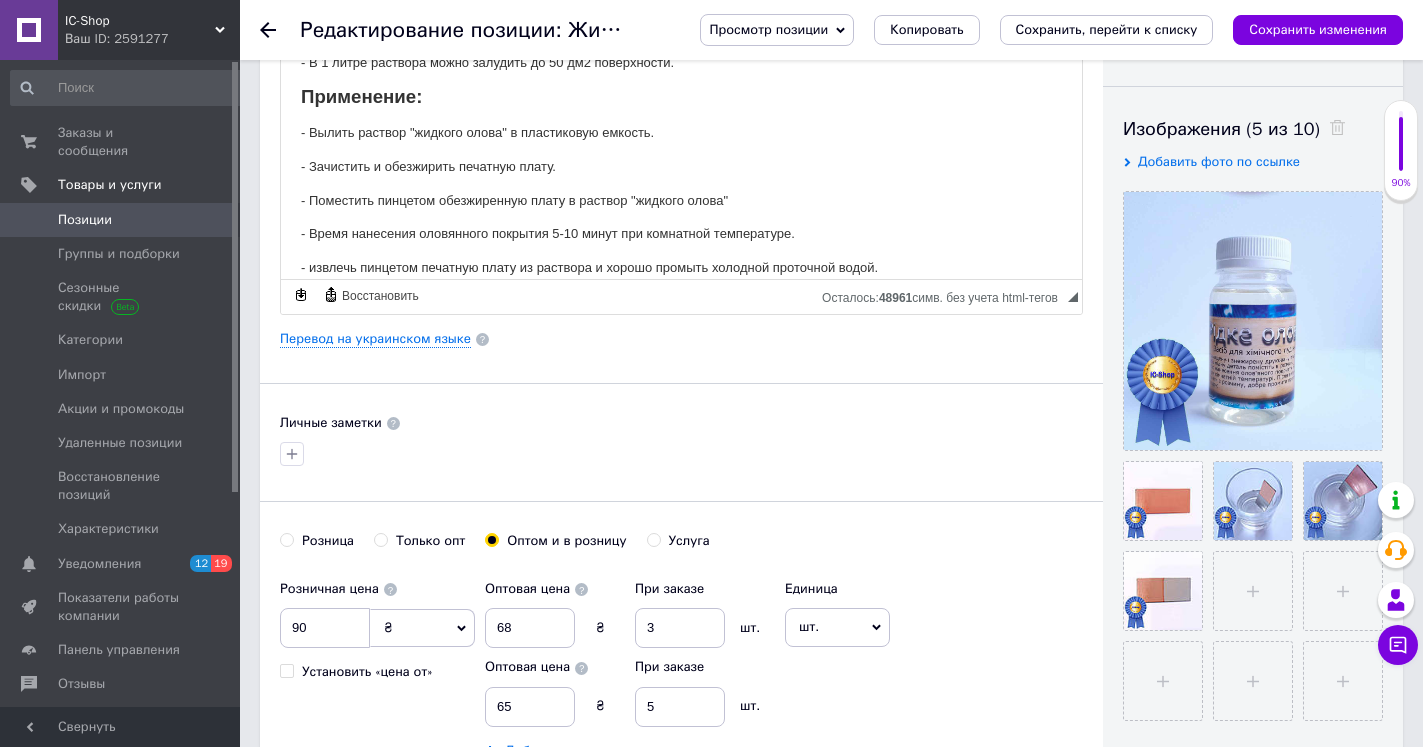 scroll, scrollTop: 408, scrollLeft: 0, axis: vertical 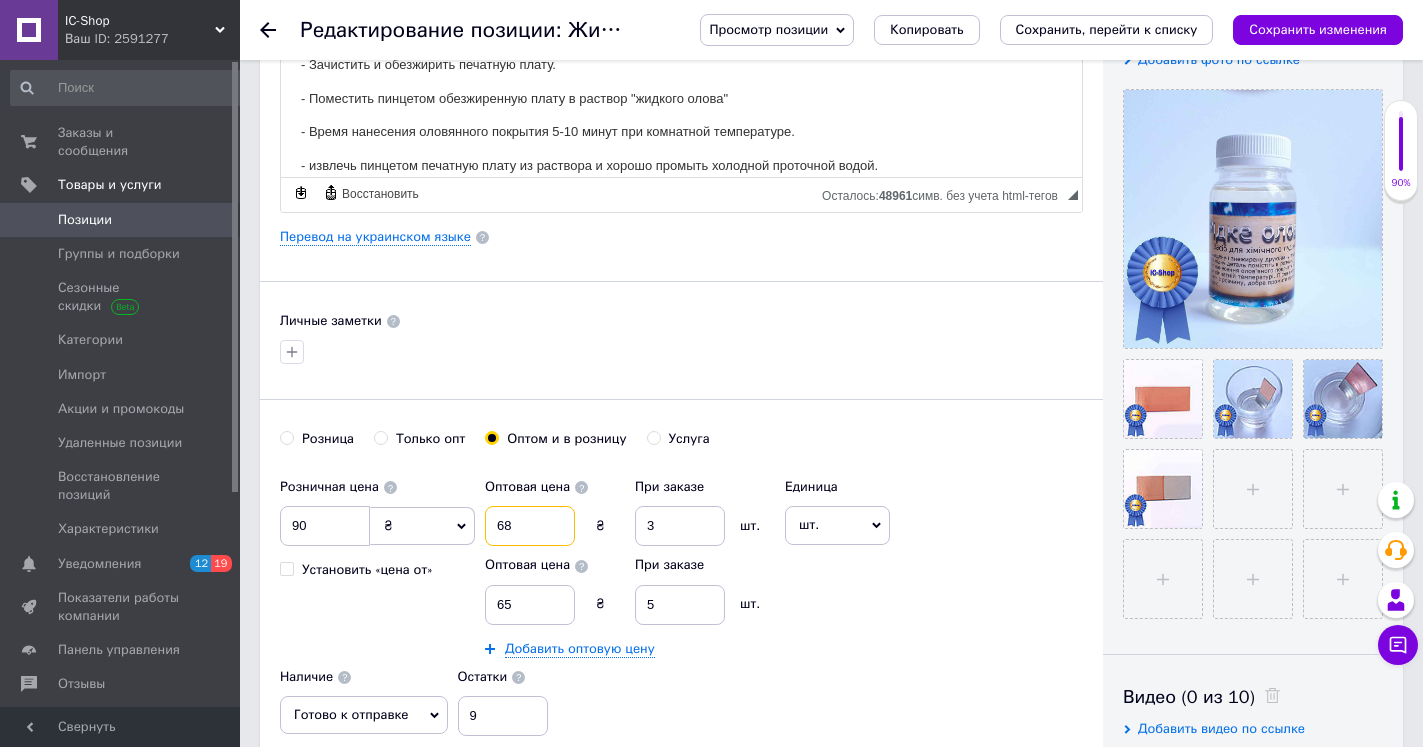 drag, startPoint x: 530, startPoint y: 526, endPoint x: 488, endPoint y: 525, distance: 42.0119 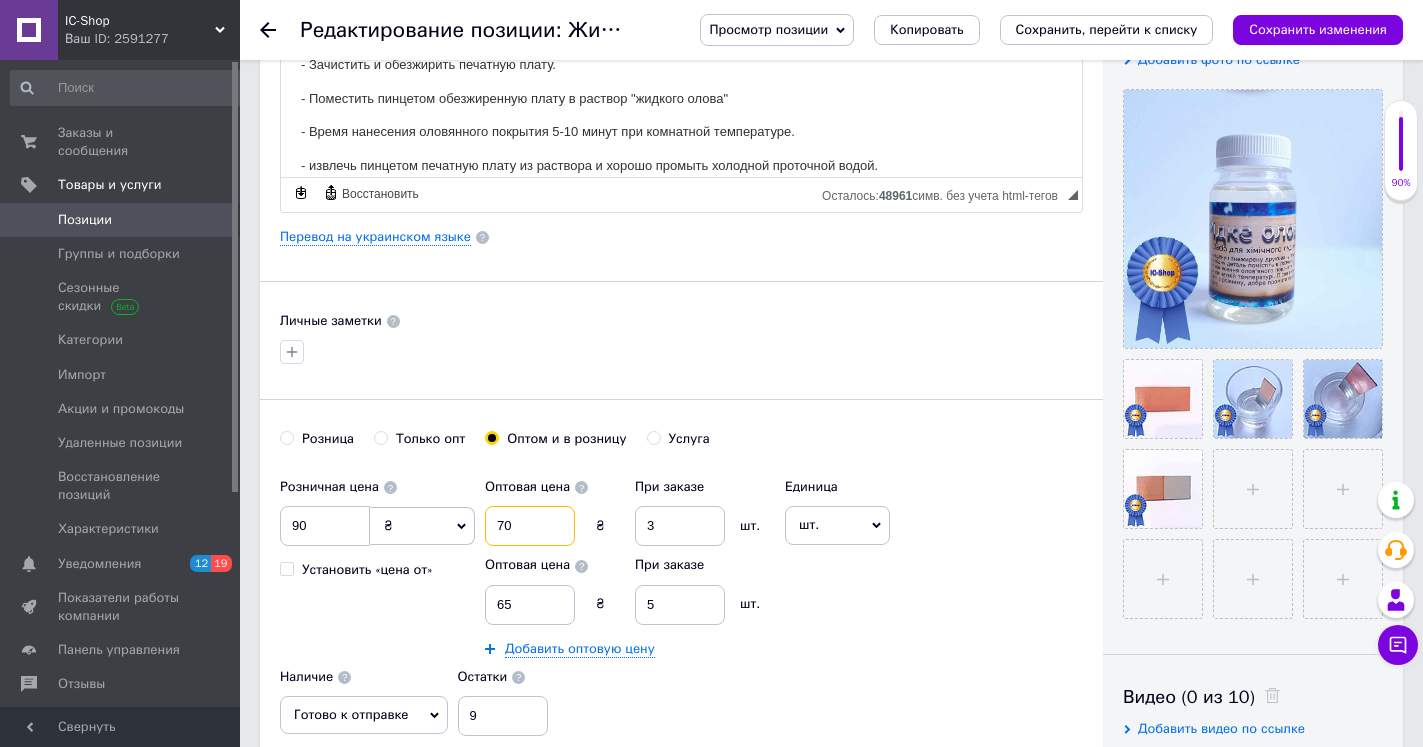 type on "70" 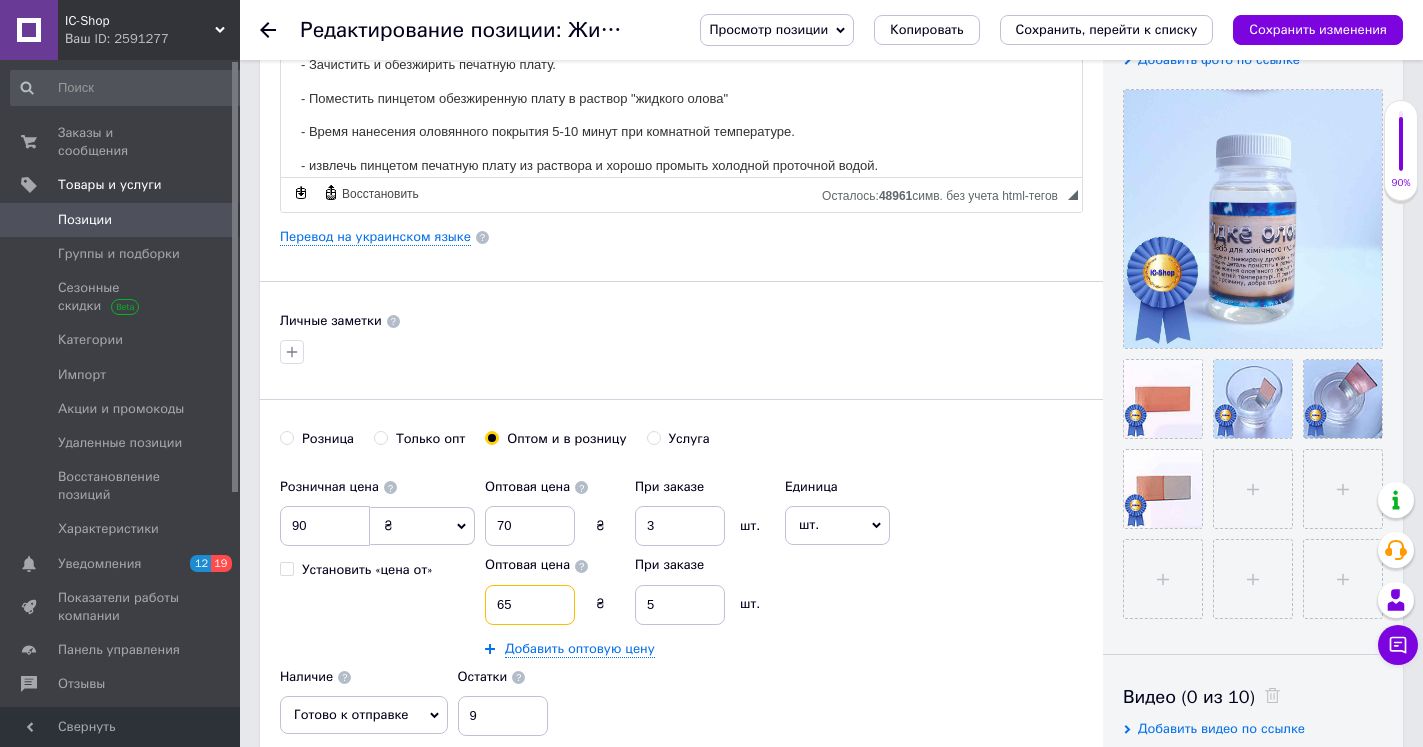 drag, startPoint x: 534, startPoint y: 606, endPoint x: 483, endPoint y: 606, distance: 51 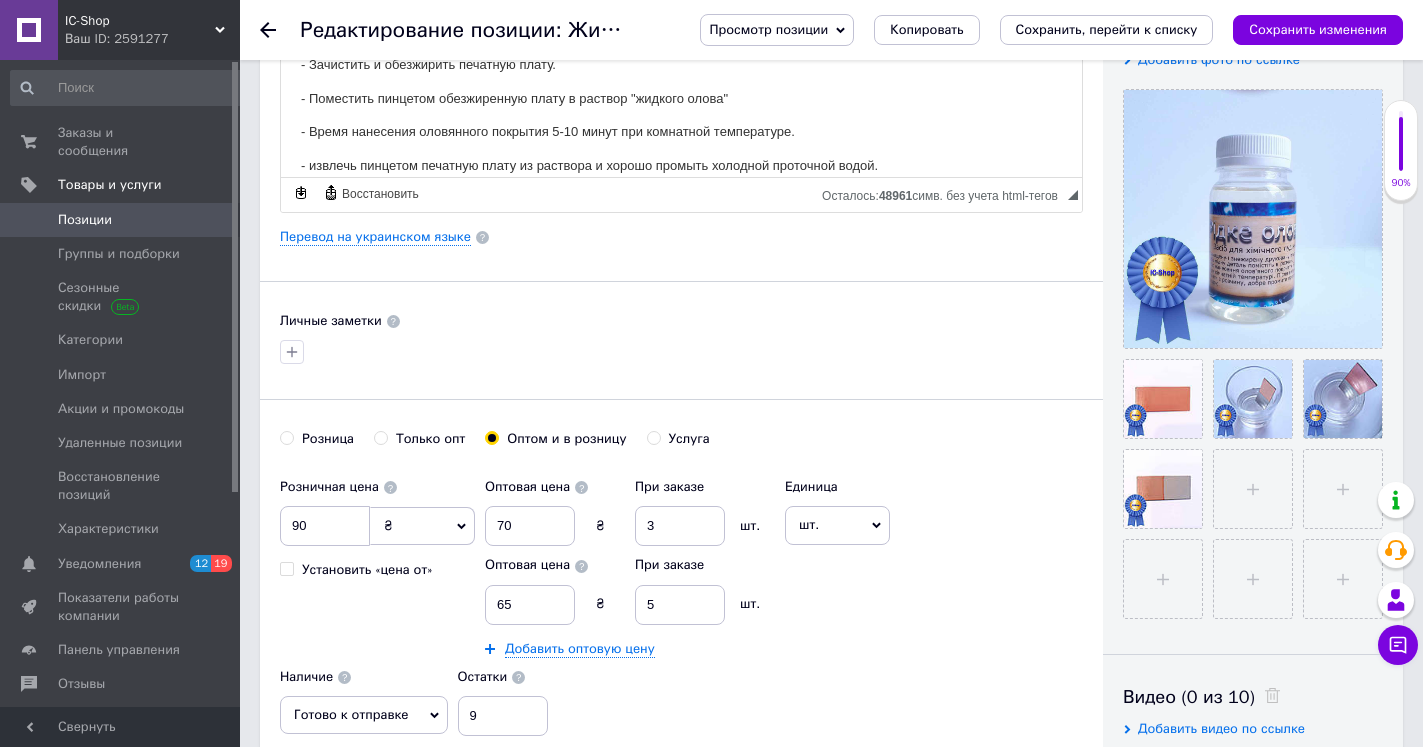 click on "Розничная цена 90 ₴ $ € CHF £ ¥ PLN ₸ MDL HUF KGS CN¥ TRY ₩ lei Установить «цена от» Оптовая цена 70 ₴ При заказе 3 шт. Оптовая цена 65 ₴ При заказе 5 шт. Добавить оптовую цену Единица шт. Популярное комплект упаковка кв.м пара м кг пог.м услуга т а автоцистерна ампула б баллон банка блистер бобина бочка бут бухта в ватт ведро выезд г г га гигакалория год гр/кв.м д дал два месяца день доза е еврокуб ед. к кВт канистра карат кв.дм кв.м кв.см кв.фут квартал кг кг/кв.м км колесо комплект коробка куб.дм куб.м л л лист м м мВт месяц мешок минута мл мм моток н набор неделя номер о объект п р" at bounding box center [681, 602] 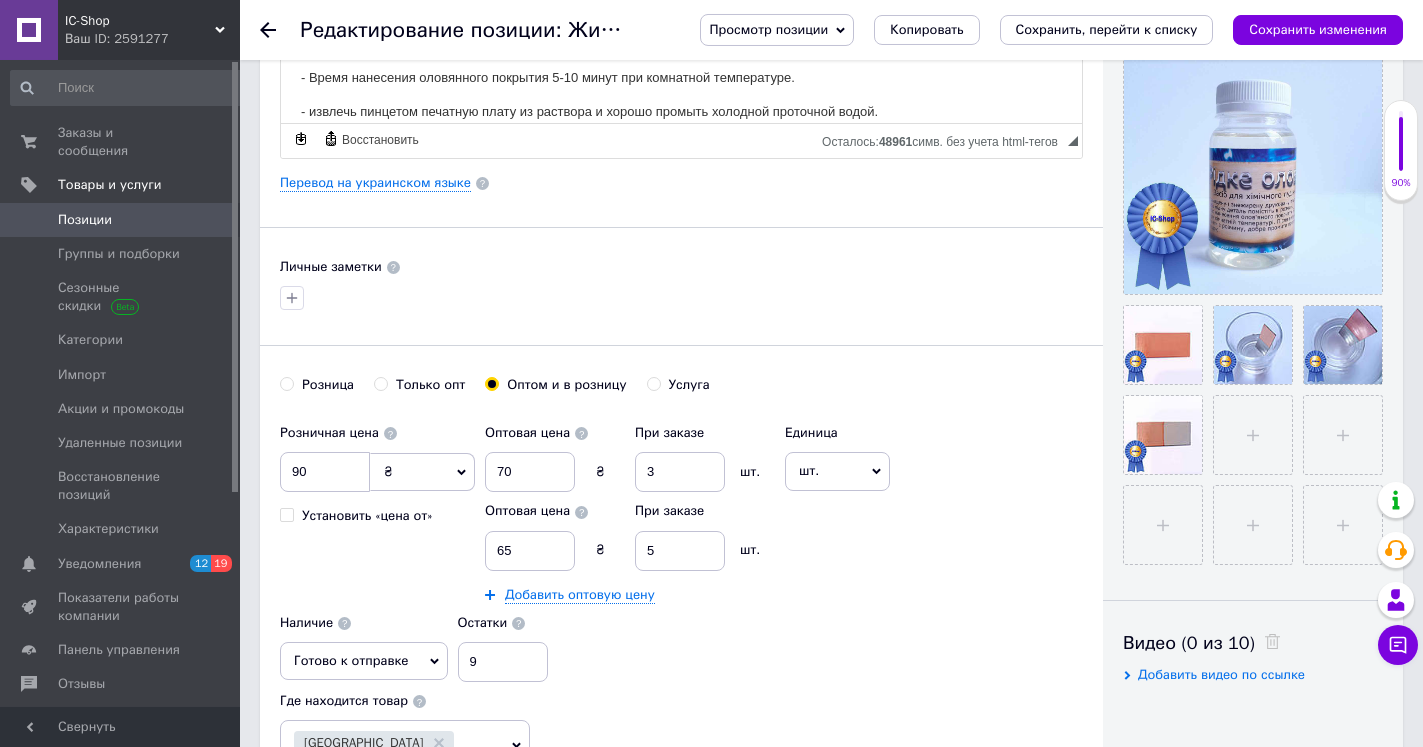 scroll, scrollTop: 510, scrollLeft: 0, axis: vertical 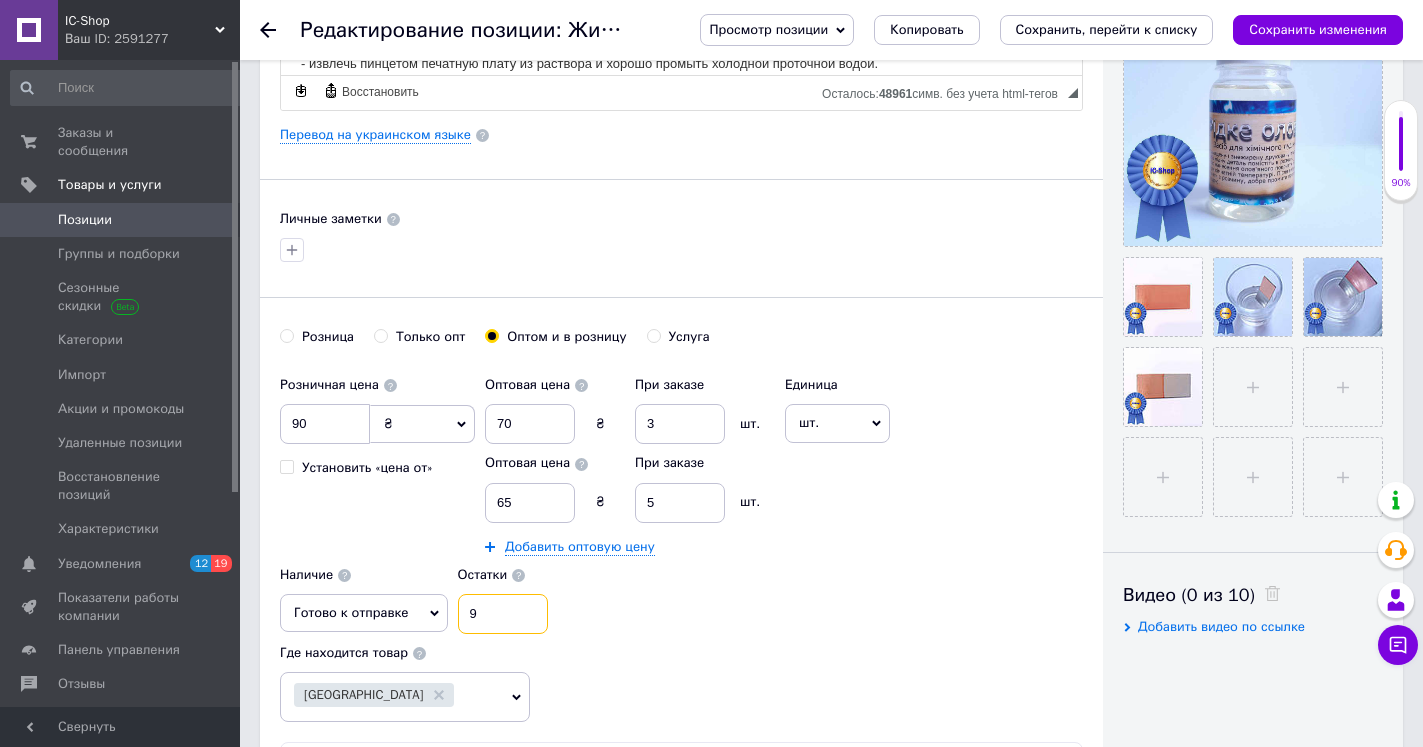 drag, startPoint x: 491, startPoint y: 622, endPoint x: 417, endPoint y: 604, distance: 76.15773 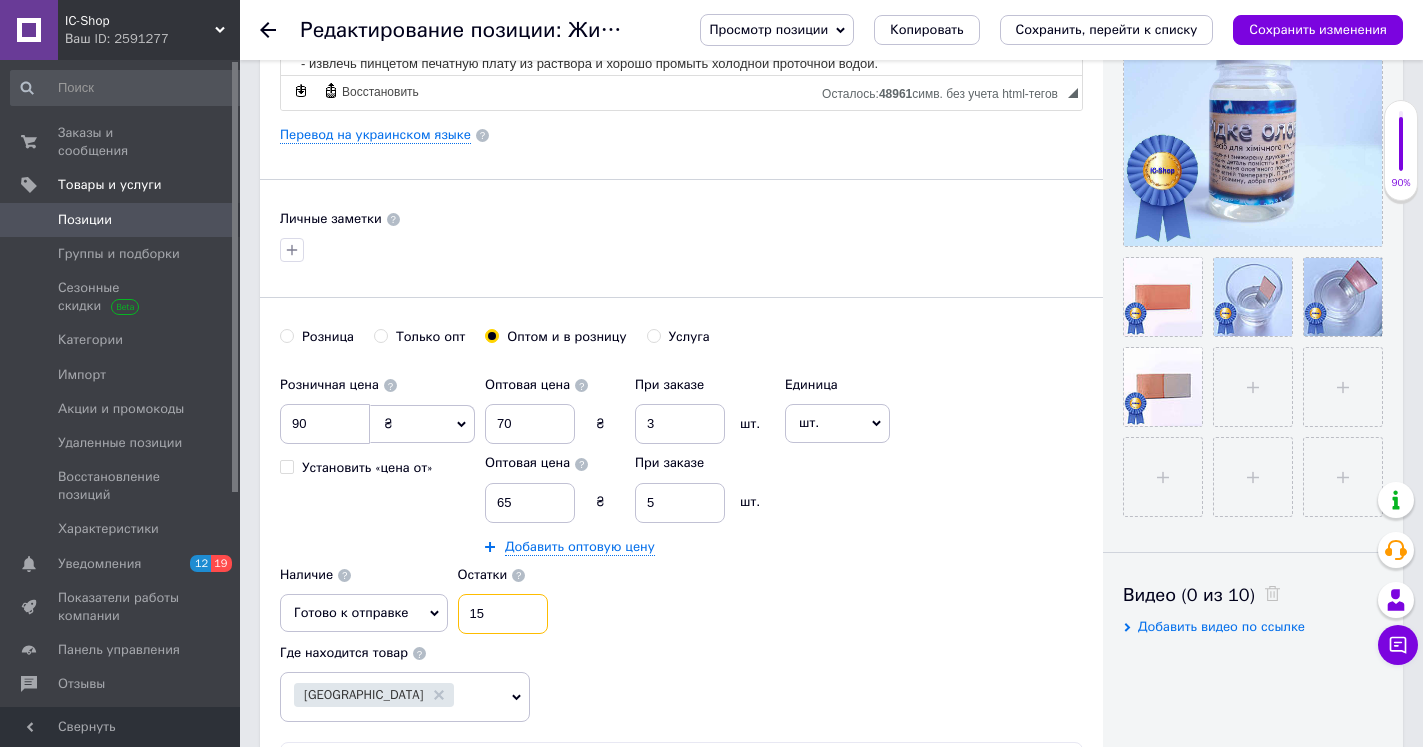 type on "15" 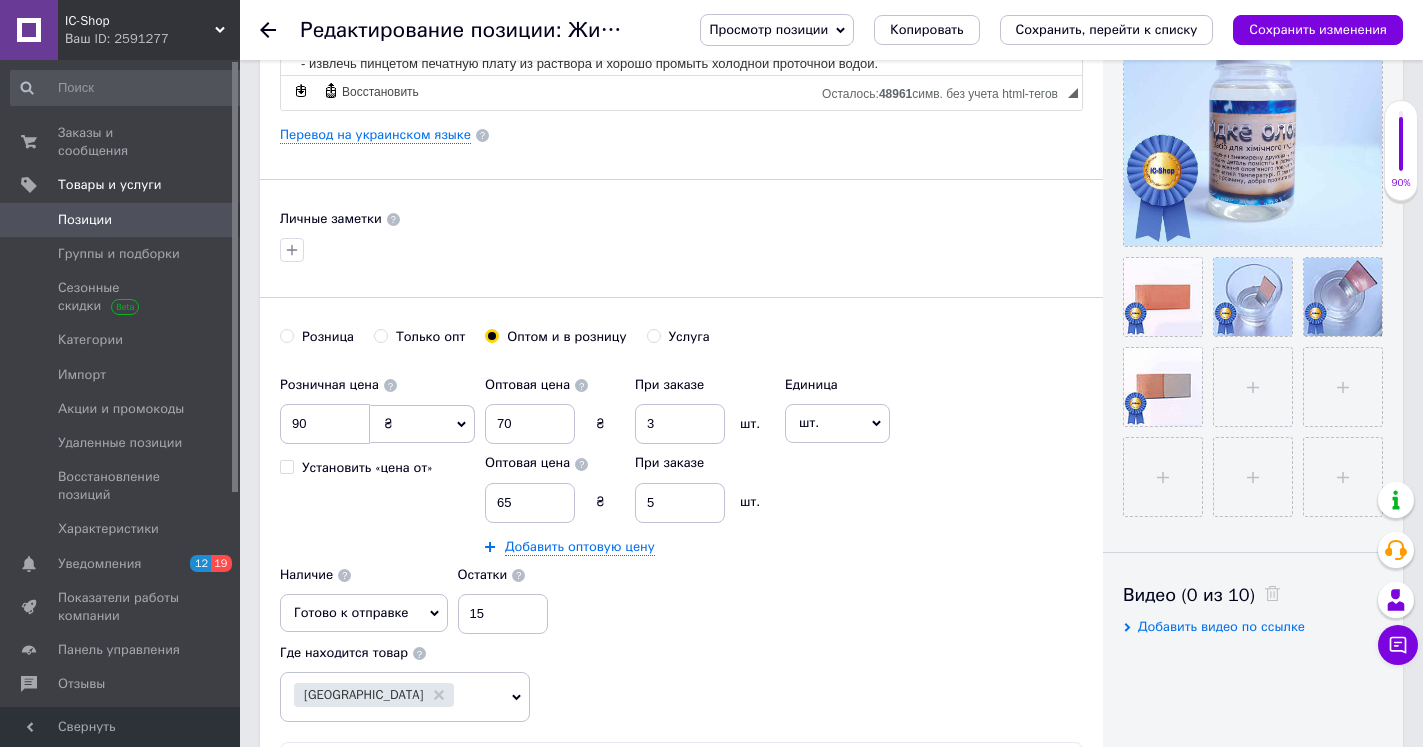 click on "Розничная цена 90 ₴ $ € CHF £ ¥ PLN ₸ MDL HUF KGS CN¥ TRY ₩ lei Установить «цена от» Оптовая цена 70 ₴ При заказе 3 шт. Оптовая цена 65 ₴ При заказе 5 шт. Добавить оптовую цену Единица шт. Популярное комплект упаковка кв.м пара м кг пог.м услуга т а автоцистерна ампула б баллон банка блистер бобина бочка бут бухта в ватт ведро выезд г г га гигакалория год гр/кв.м д дал два месяца день доза е еврокуб ед. к кВт канистра карат кв.дм кв.м кв.см кв.фут квартал кг кг/кв.м км колесо комплект коробка куб.дм куб.м л л лист м м мВт месяц мешок минута мл мм моток н набор неделя номер о объект п р" at bounding box center [681, 500] 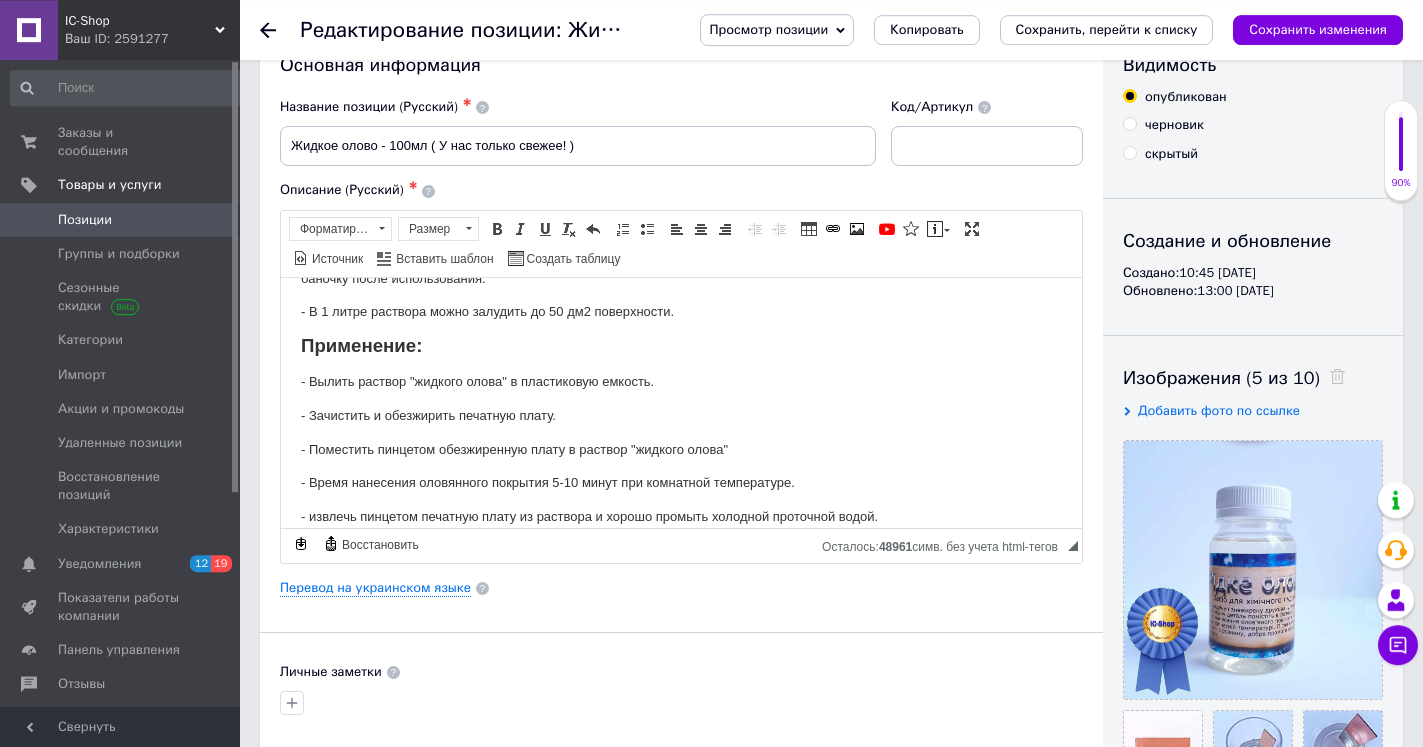 scroll, scrollTop: 0, scrollLeft: 0, axis: both 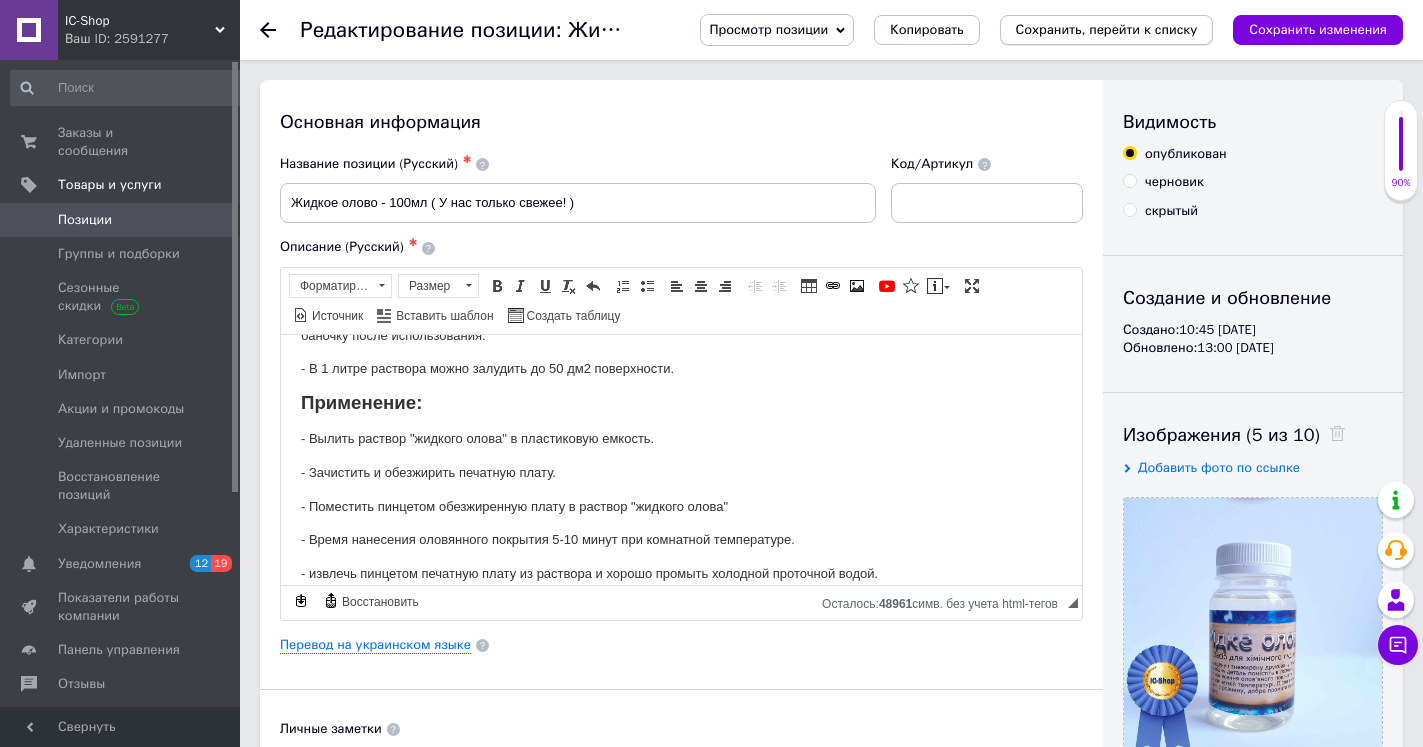 click on "Сохранить, перейти к списку" at bounding box center (1107, 29) 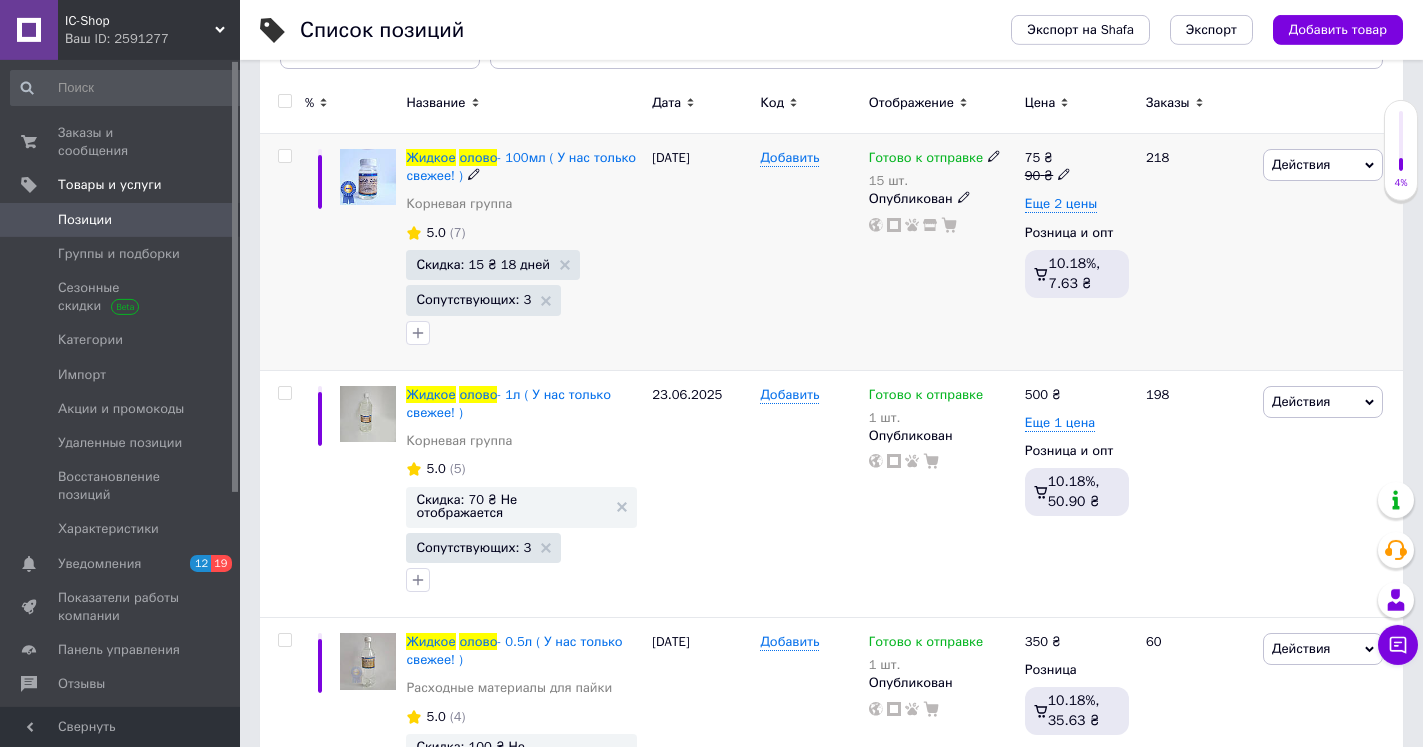 scroll, scrollTop: 306, scrollLeft: 0, axis: vertical 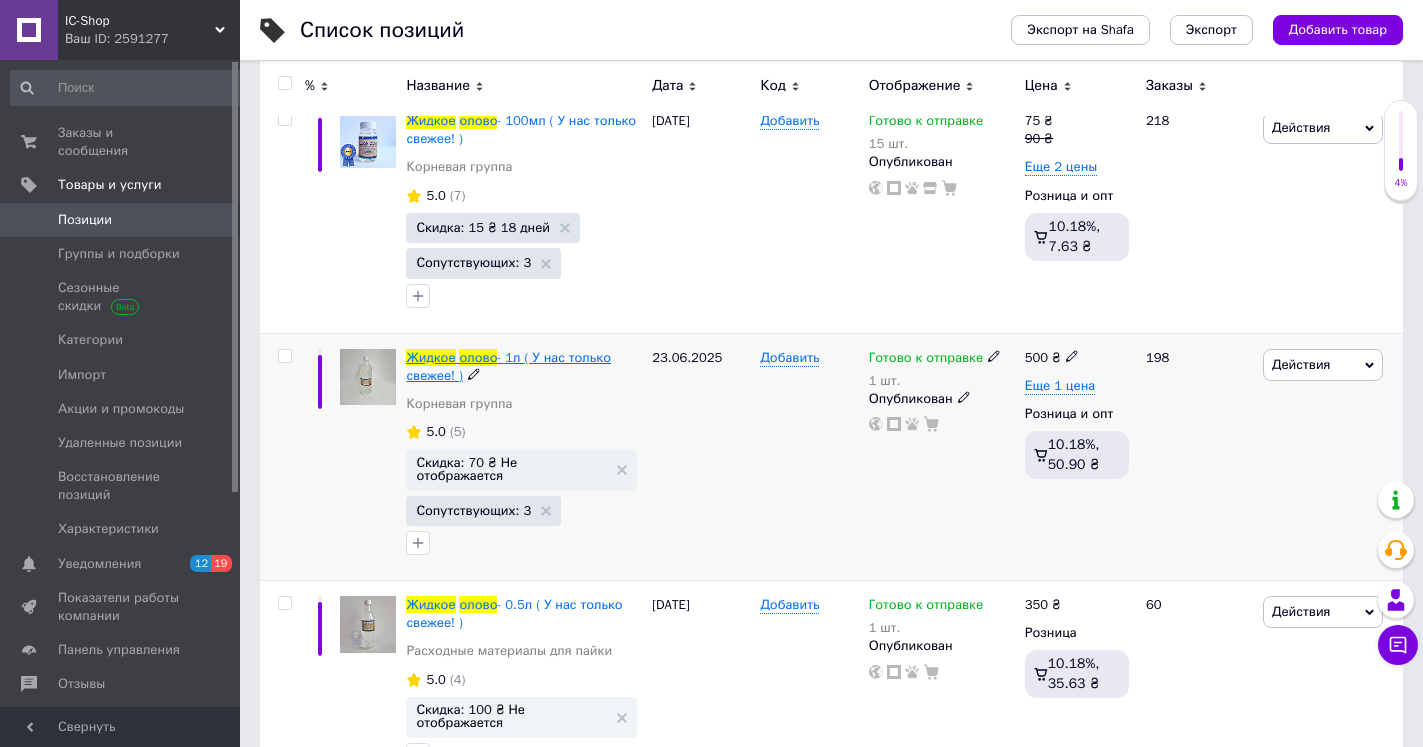 click on "Жидкое" at bounding box center (430, 357) 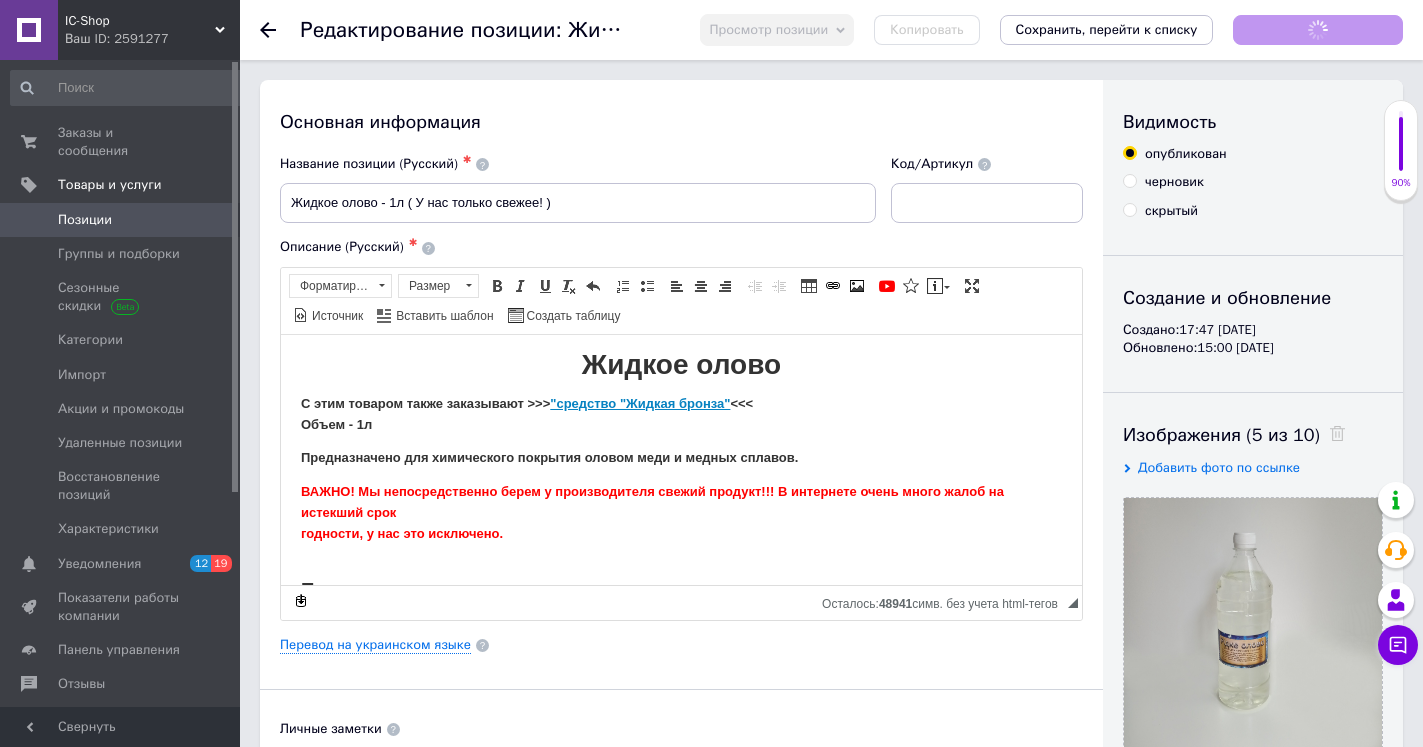 scroll, scrollTop: 0, scrollLeft: 0, axis: both 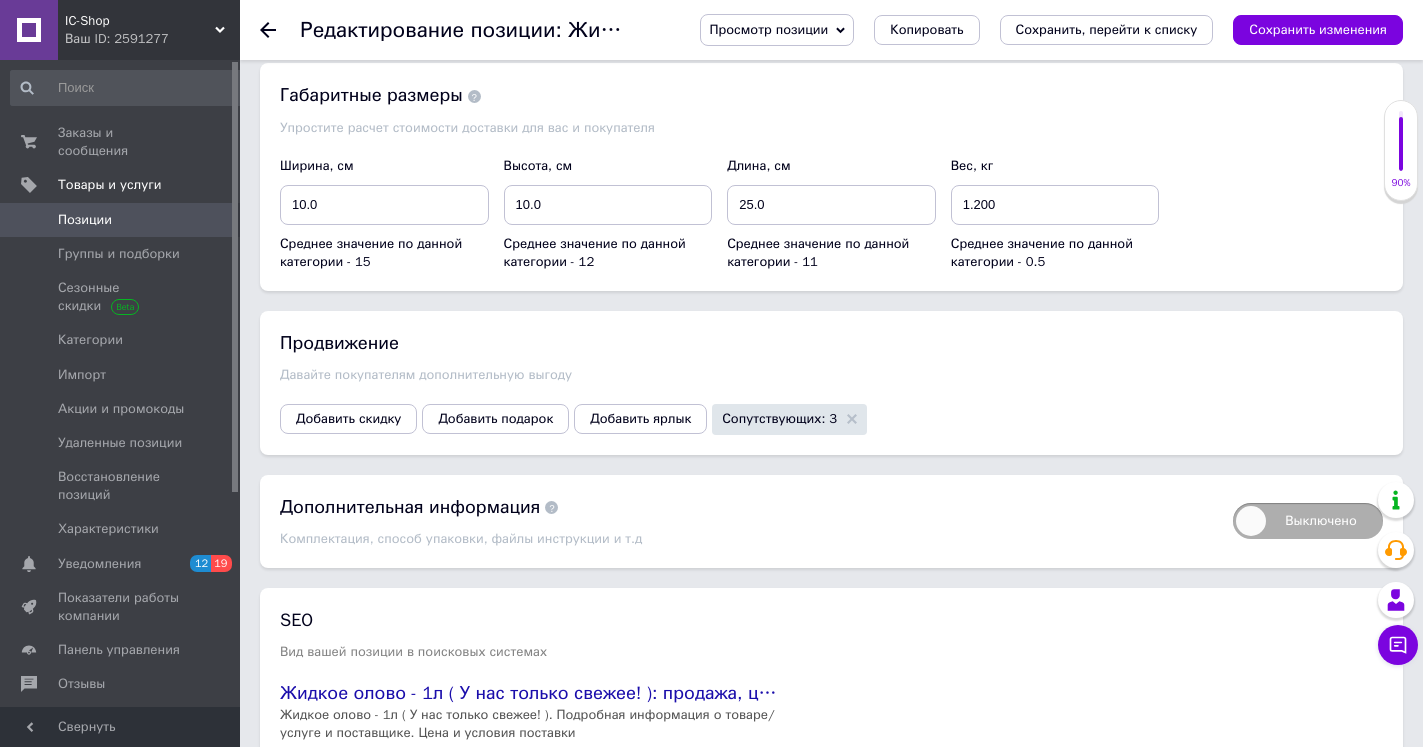 click on "Продвижение [PERSON_NAME] покупателям дополнительную выгоду Добавить скидку Добавить подарок Добавить ярлык Сопутствующих: 3" at bounding box center [831, 382] 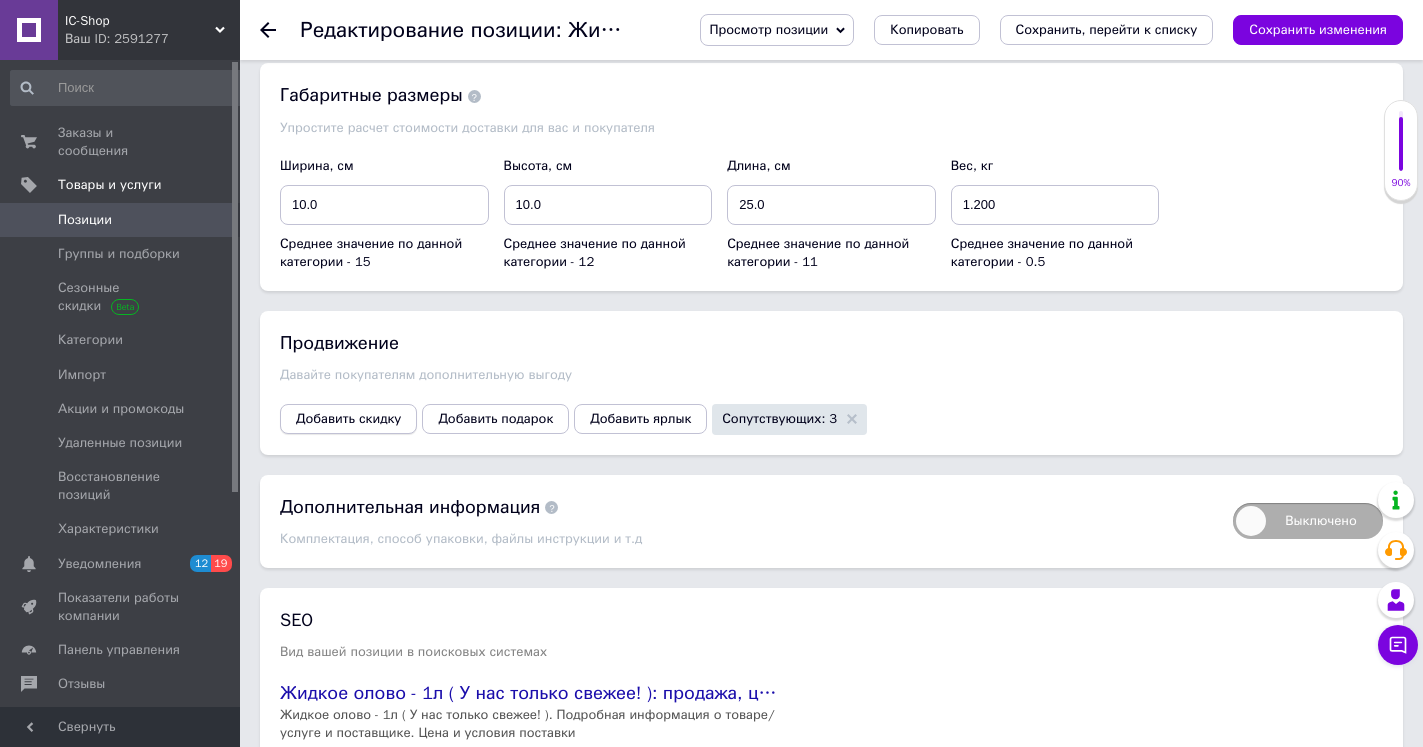 click on "Добавить скидку" at bounding box center (348, 419) 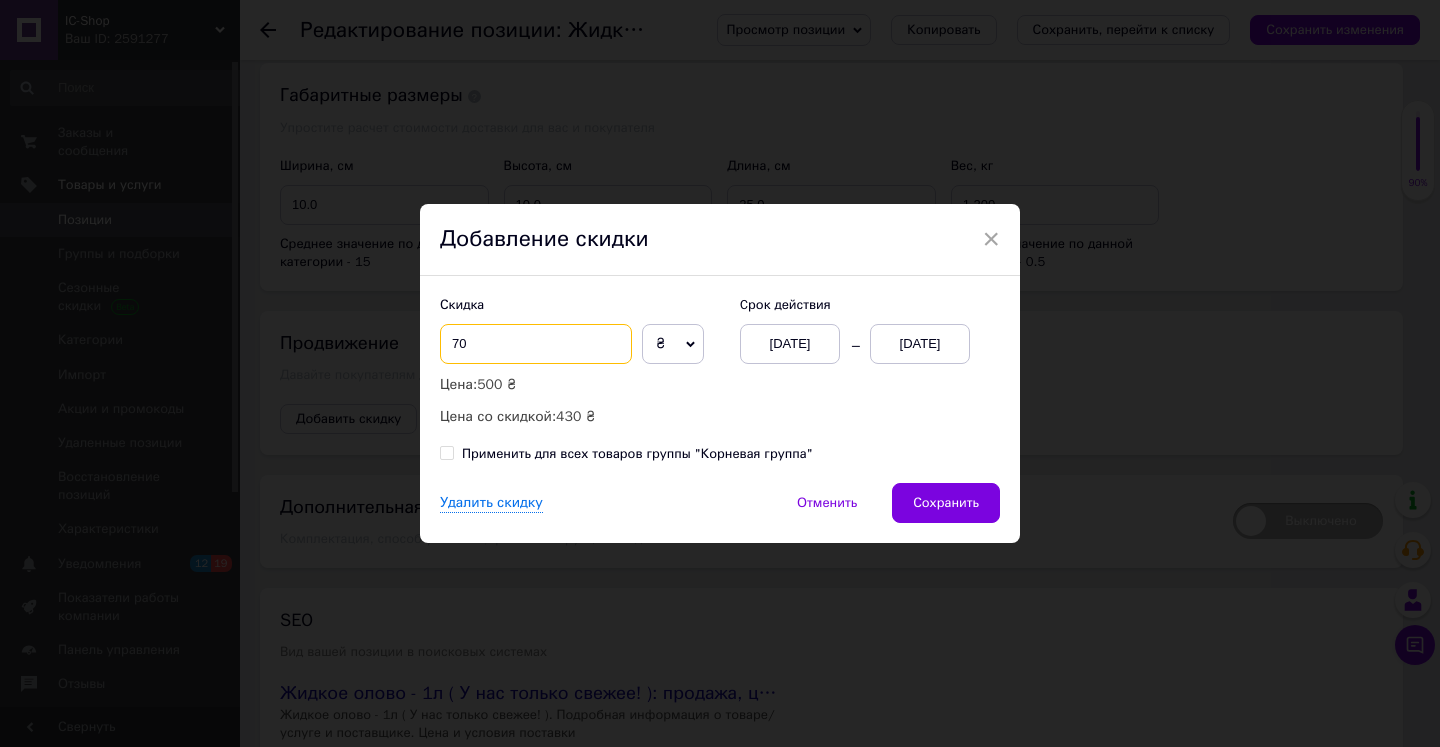 drag, startPoint x: 472, startPoint y: 335, endPoint x: 414, endPoint y: 334, distance: 58.00862 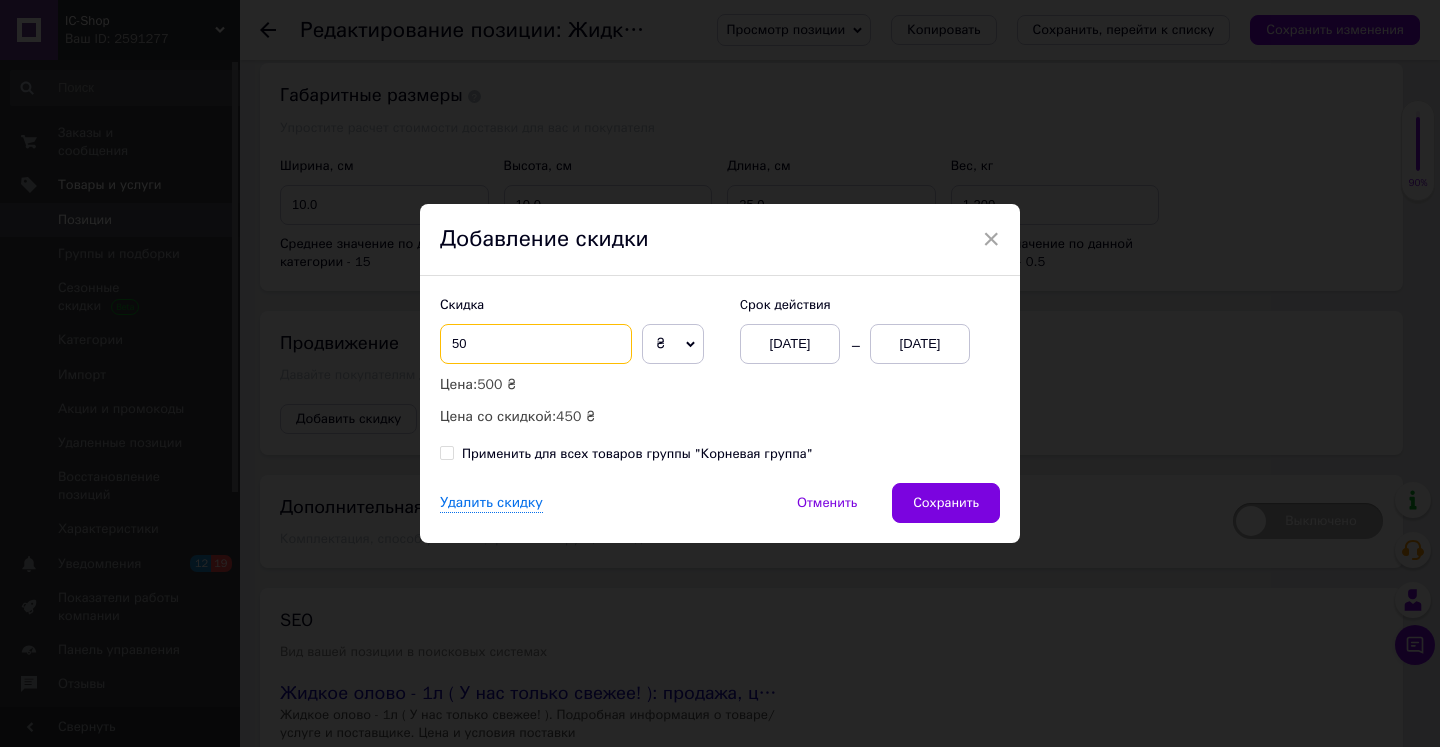 type on "50" 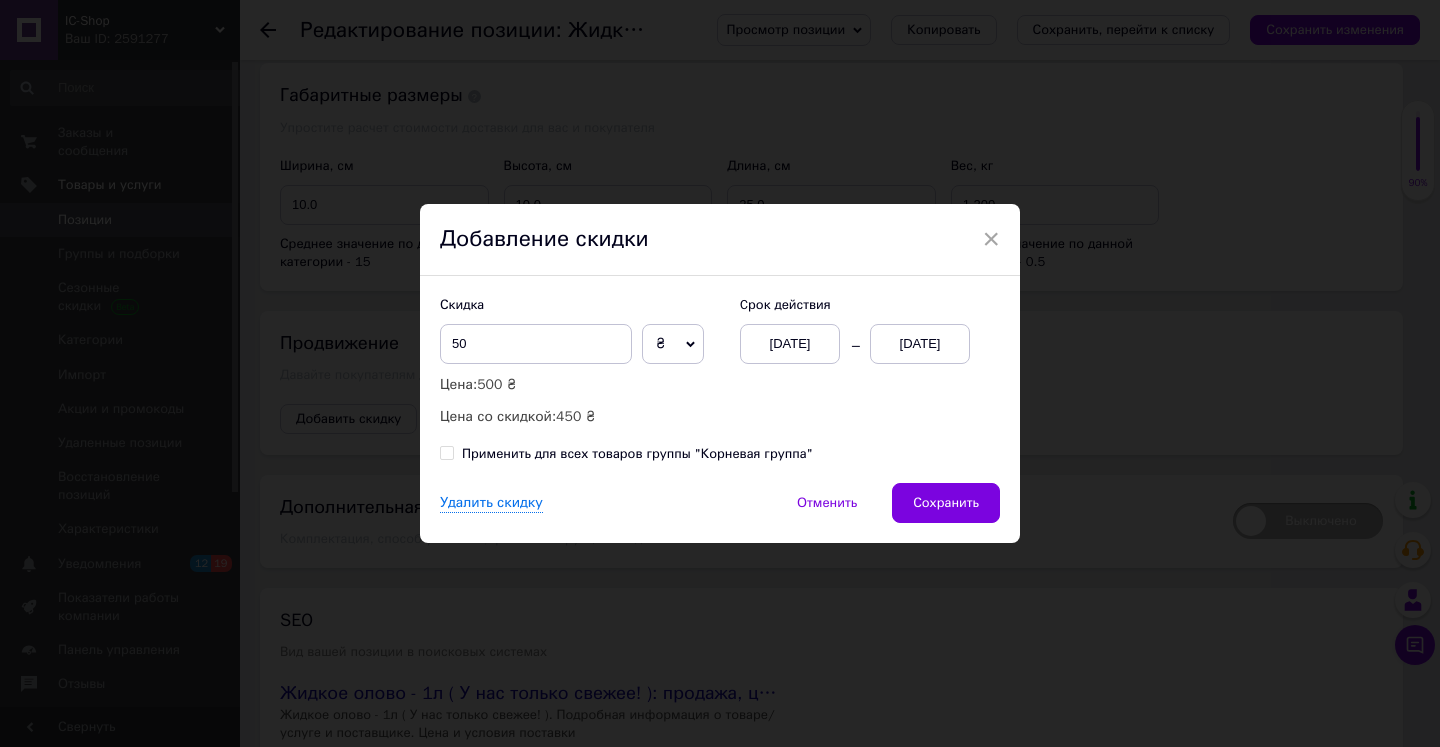 click on "[DATE]" at bounding box center (920, 344) 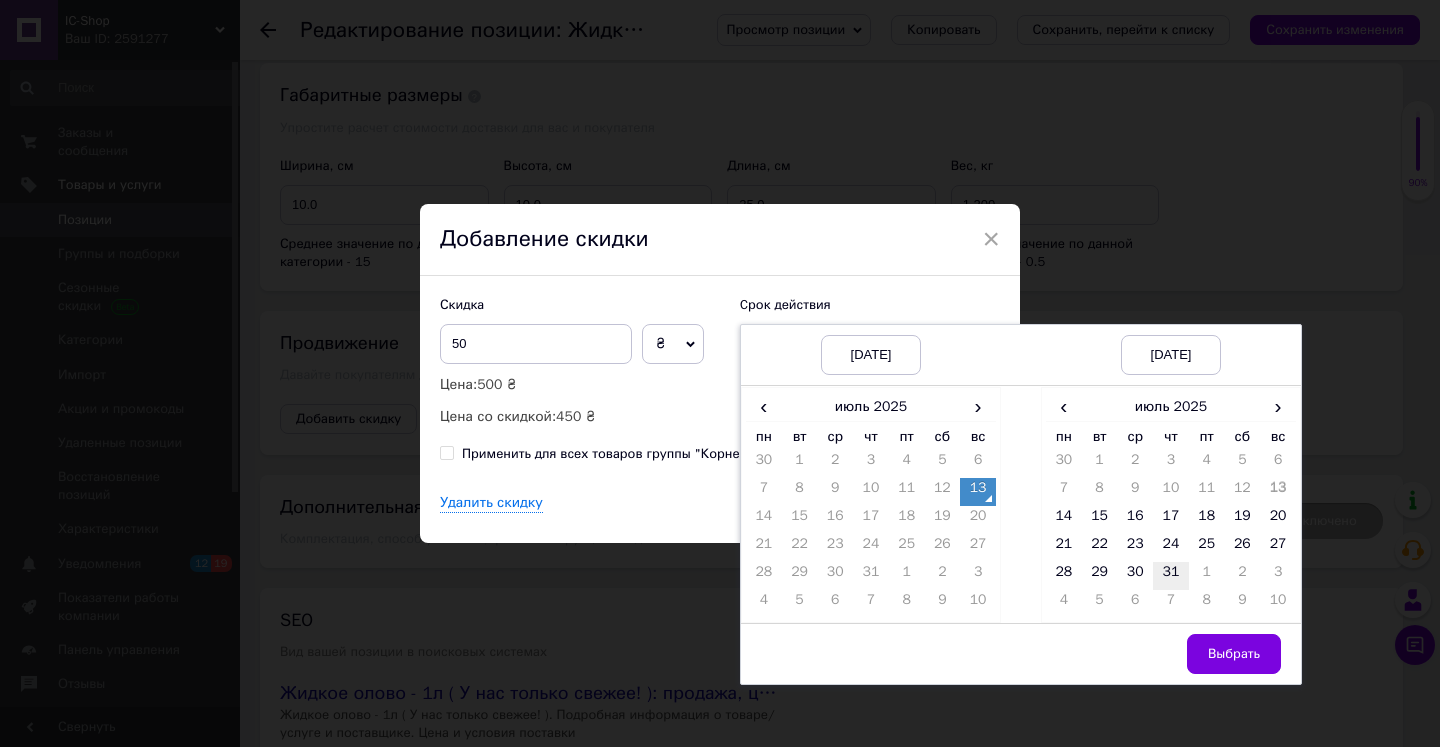 click on "31" at bounding box center [1171, 576] 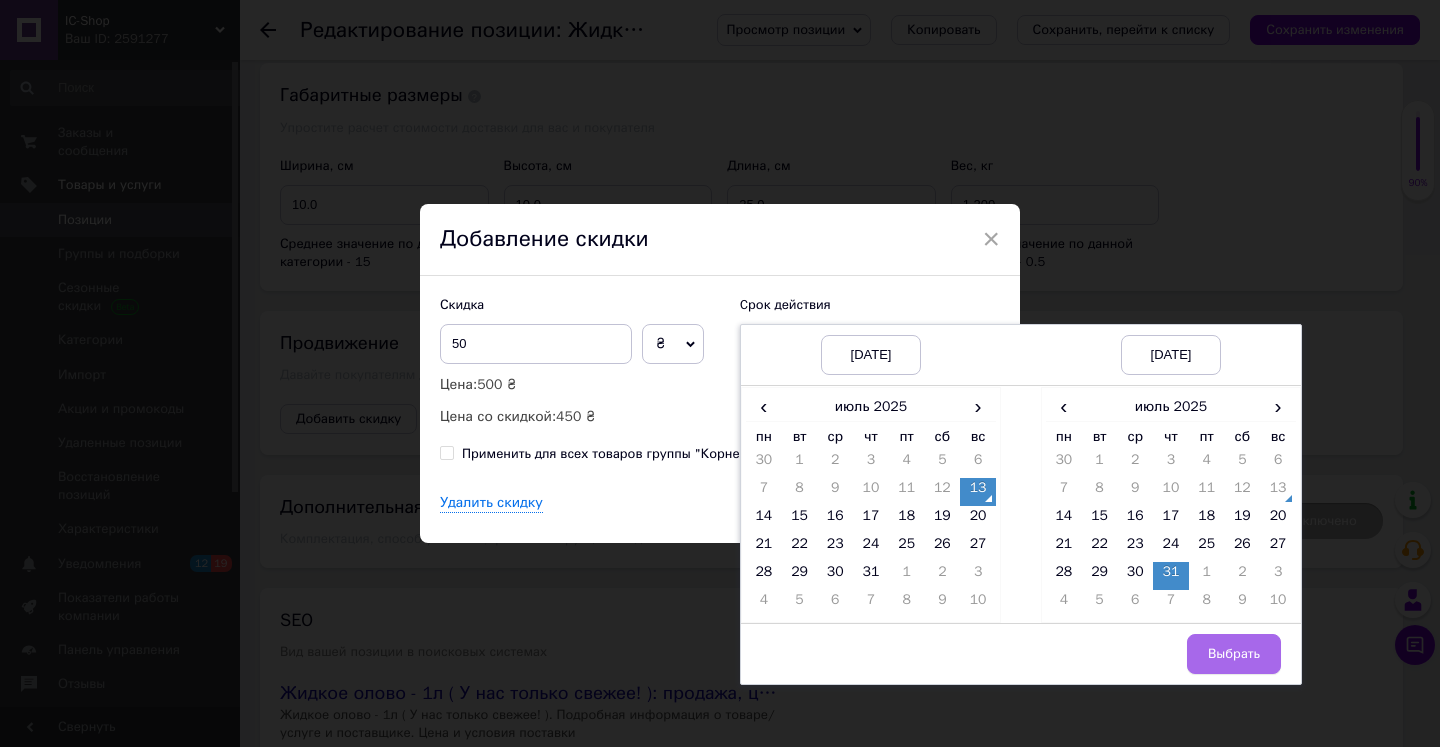 click on "Выбрать" at bounding box center [1234, 654] 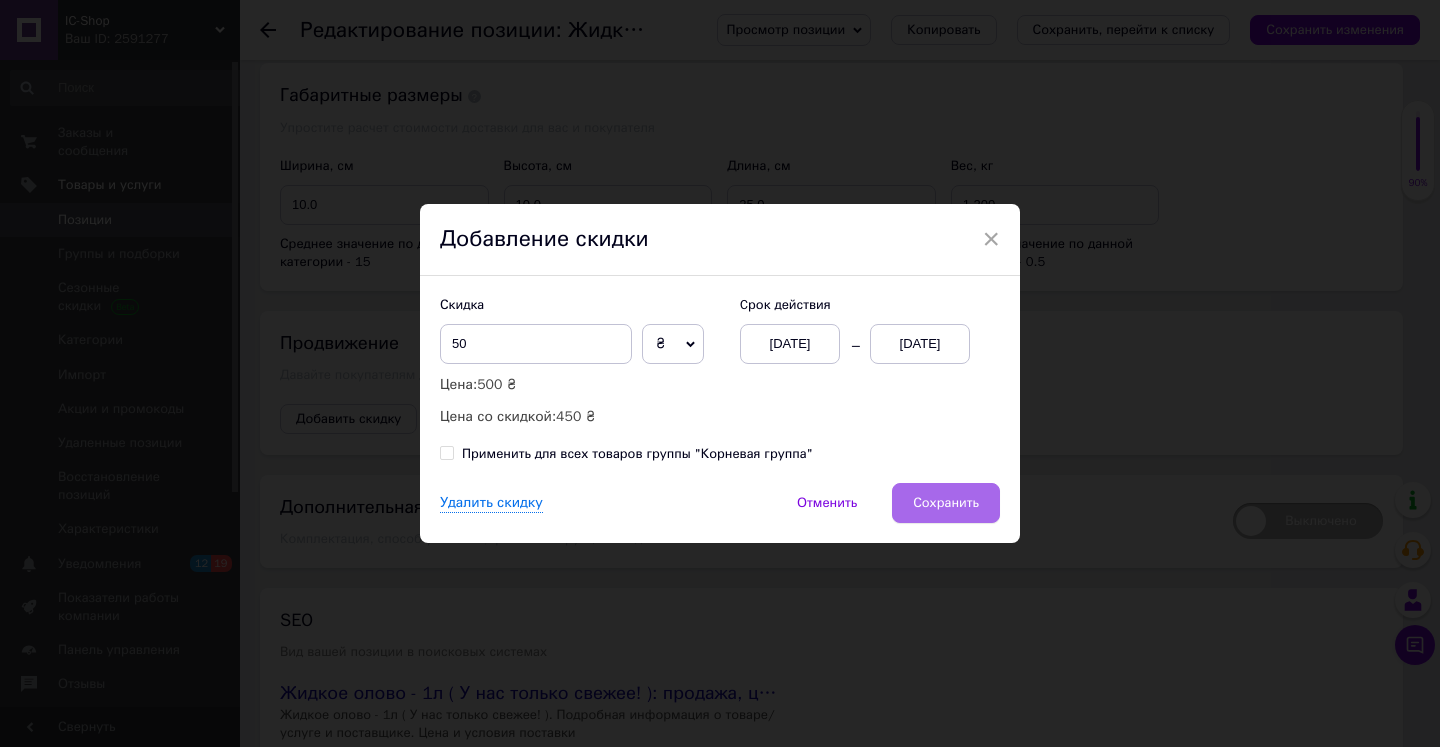 click on "Сохранить" at bounding box center [946, 503] 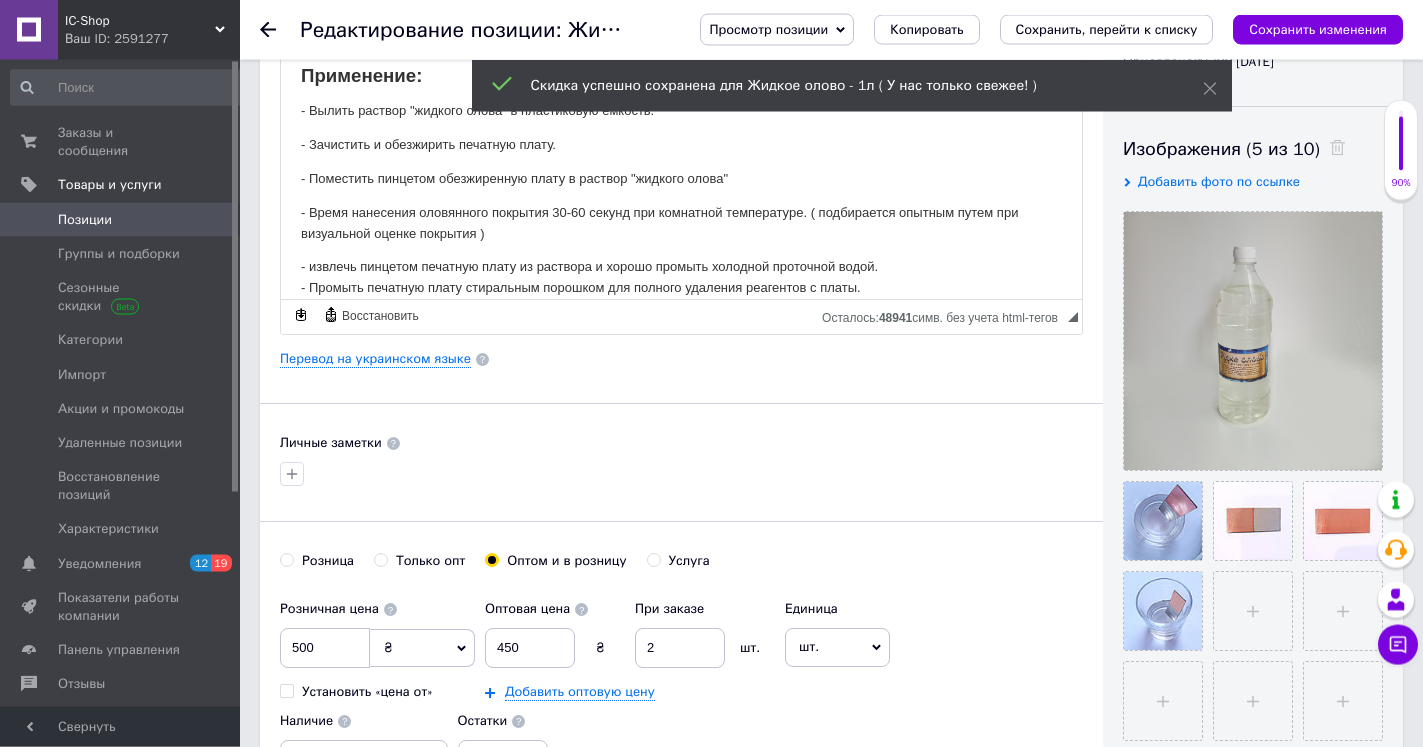 scroll, scrollTop: 0, scrollLeft: 0, axis: both 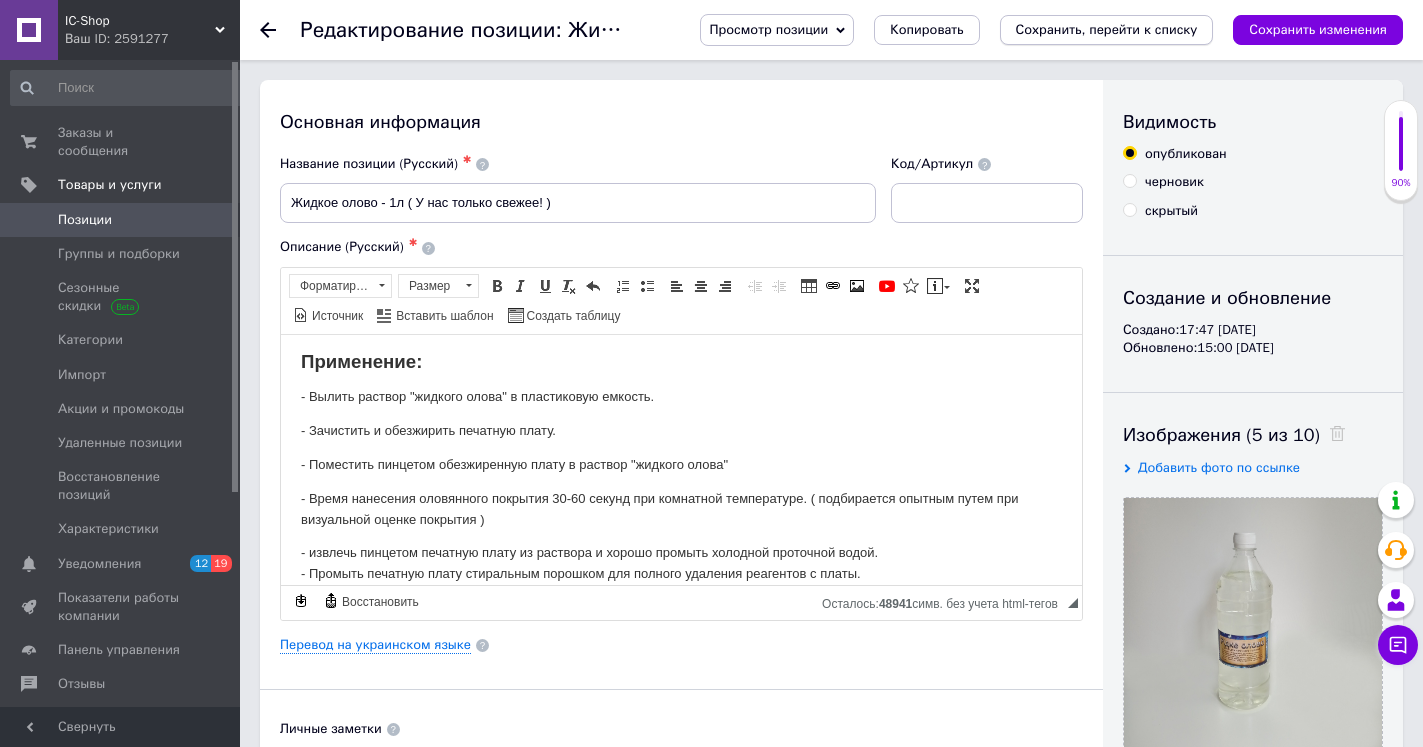 click on "Сохранить, перейти к списку" at bounding box center (1107, 29) 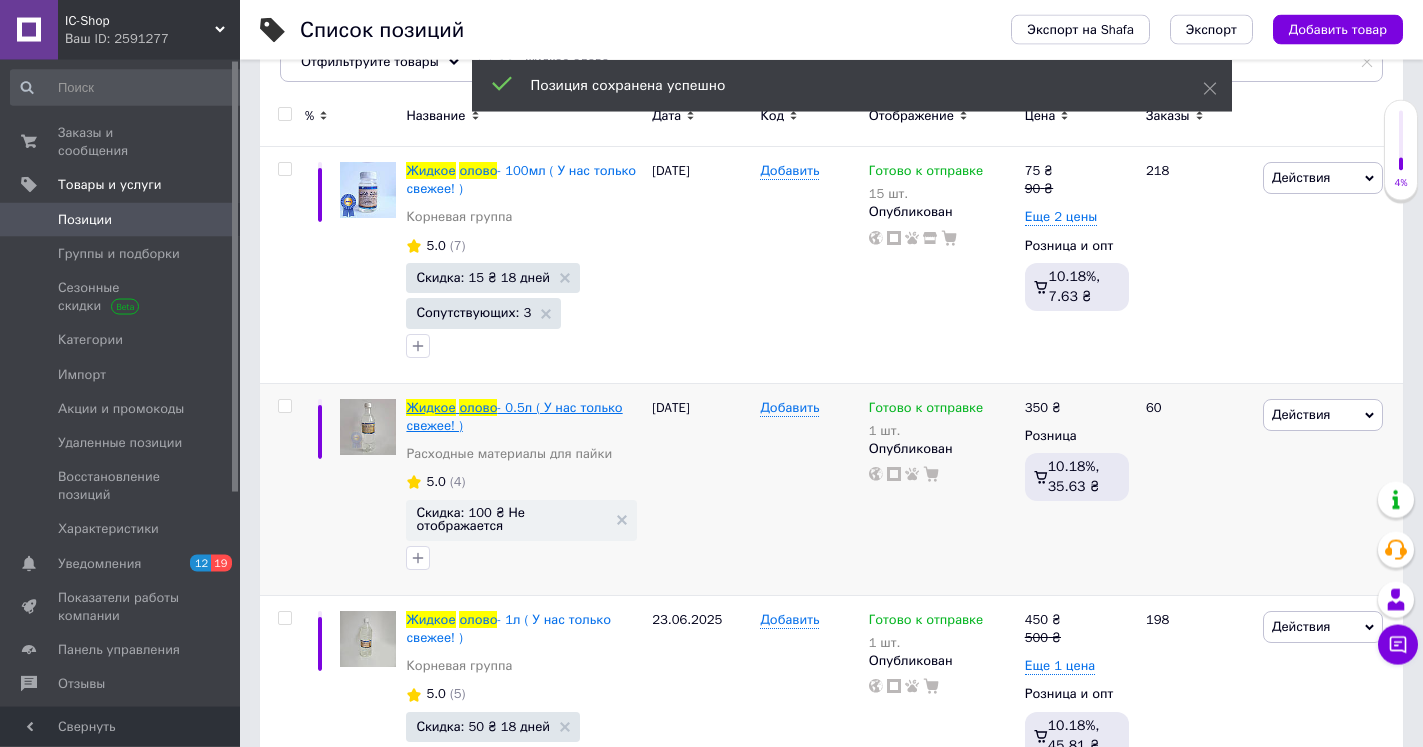scroll, scrollTop: 306, scrollLeft: 0, axis: vertical 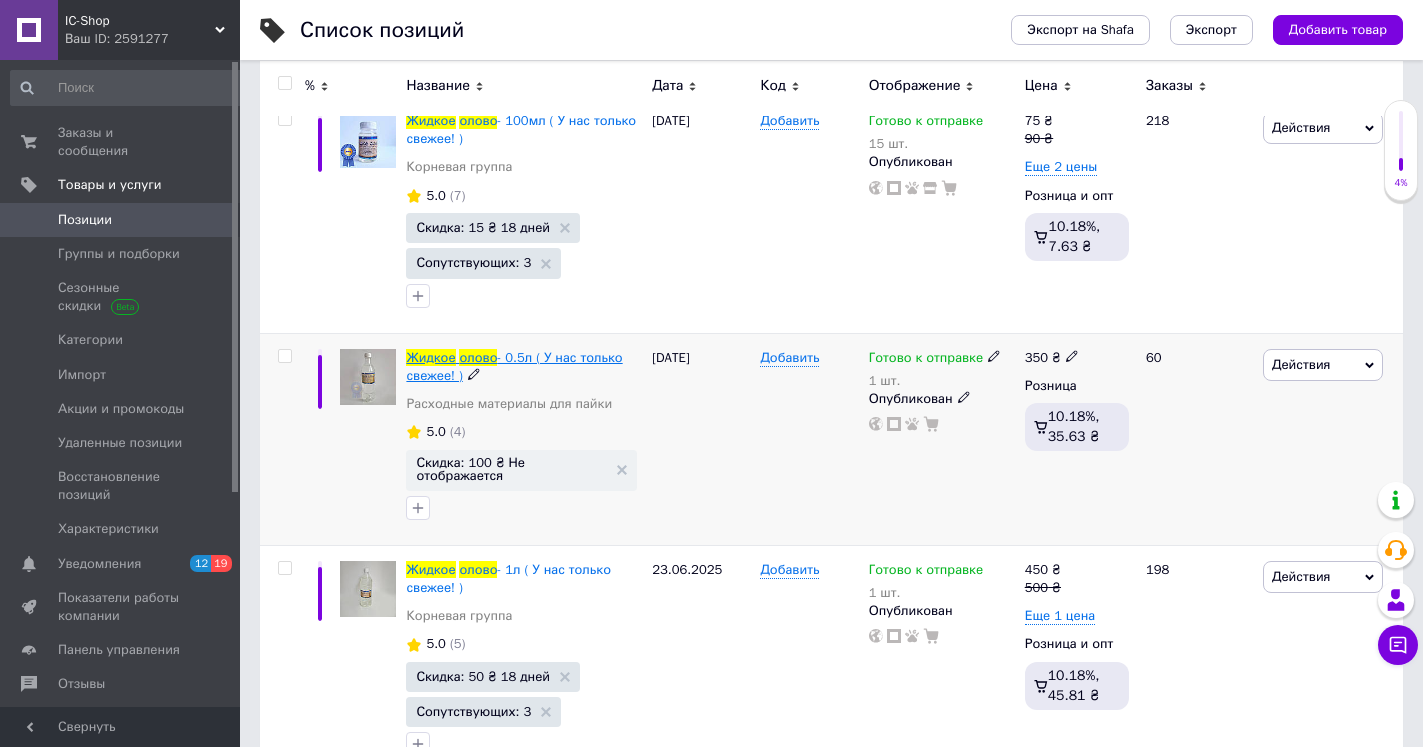 click on "Жидкое" at bounding box center (430, 357) 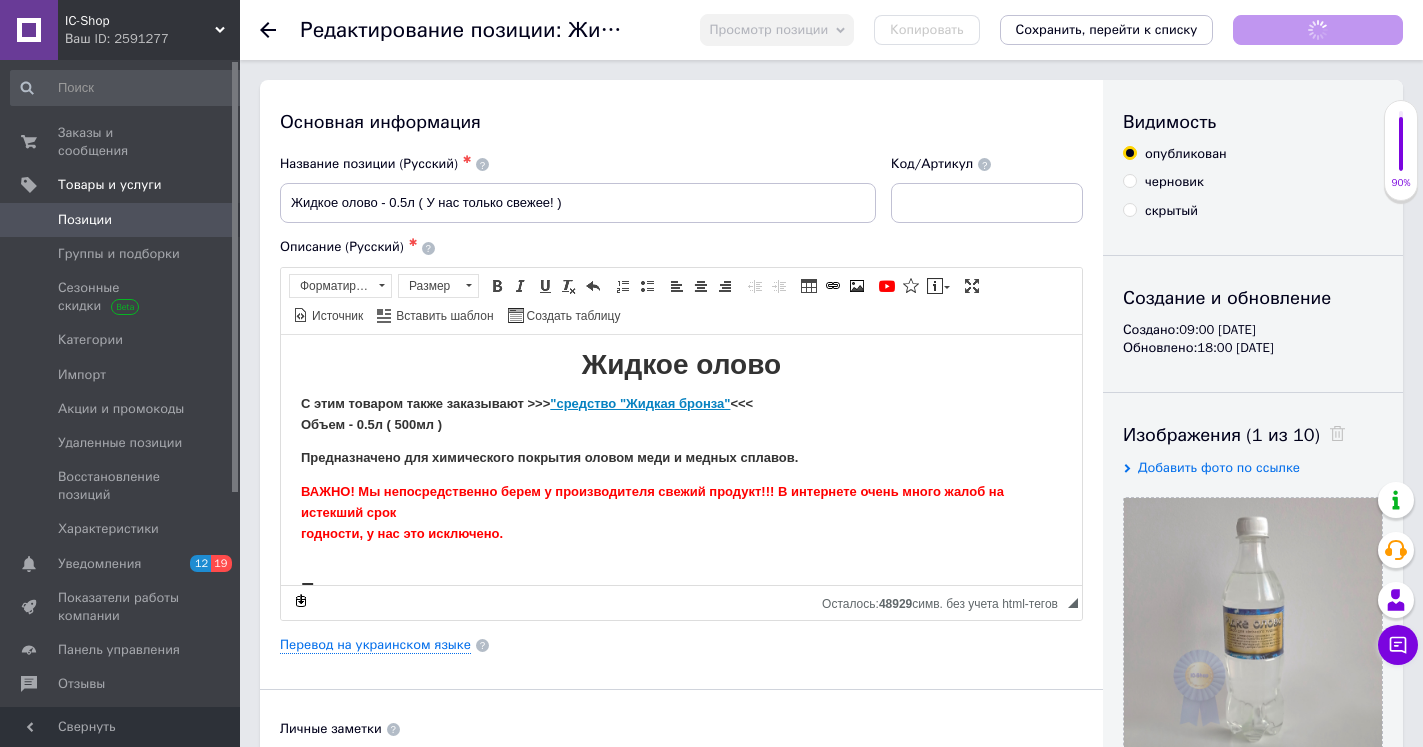 scroll, scrollTop: 0, scrollLeft: 0, axis: both 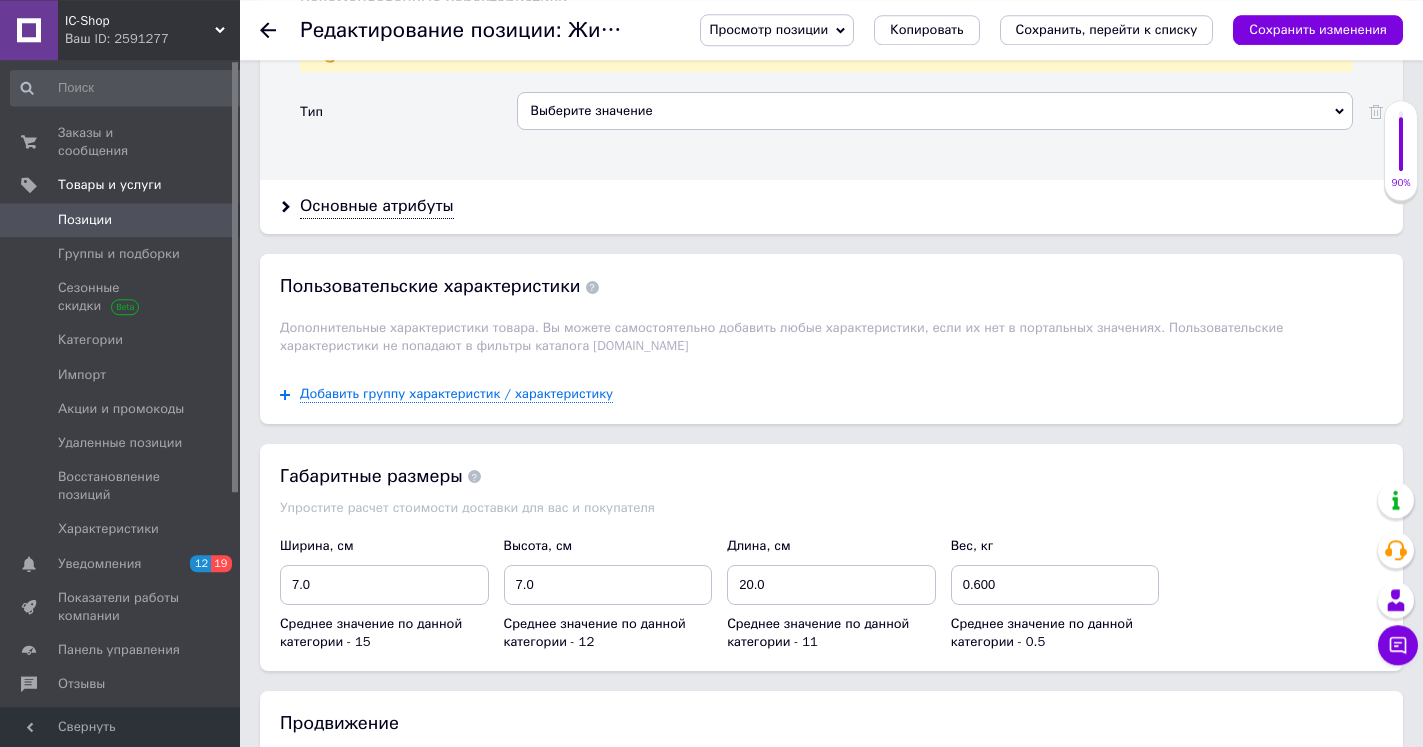 click 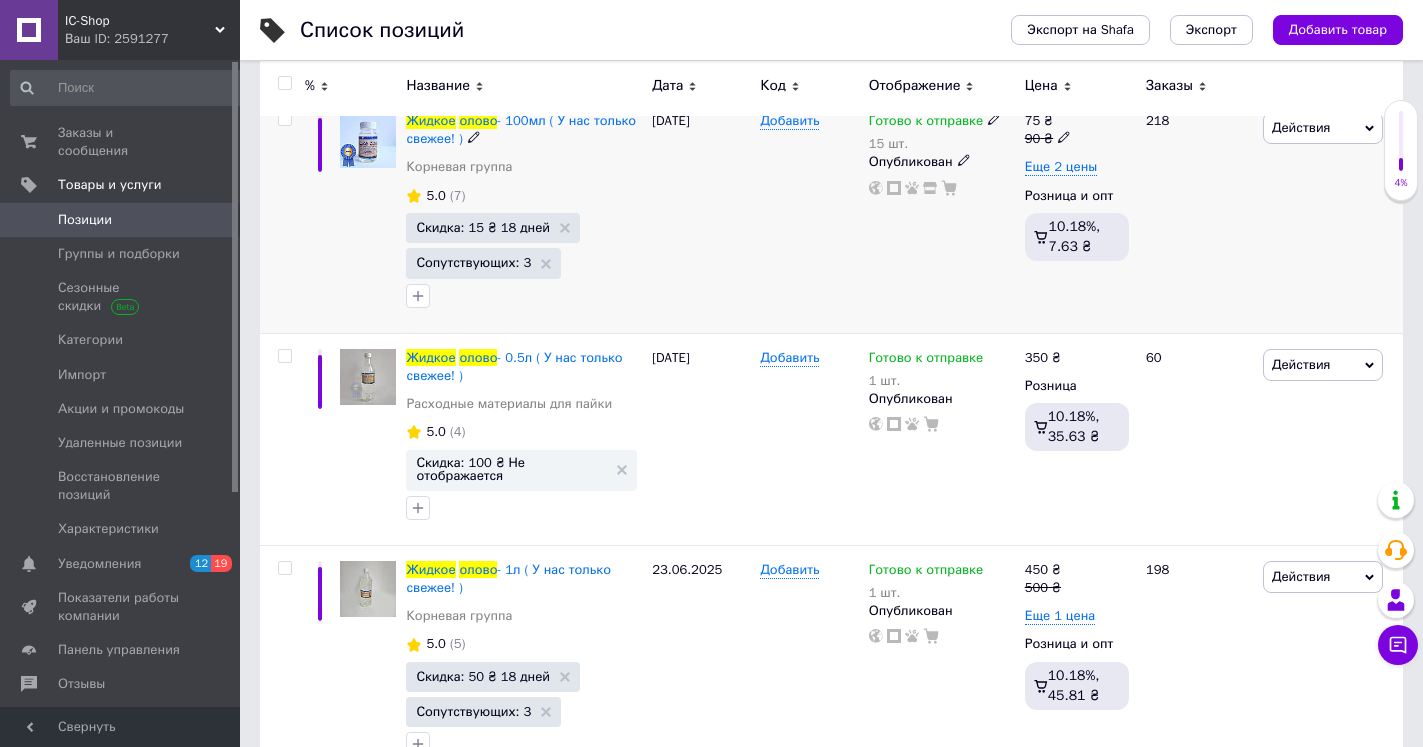 scroll, scrollTop: 489, scrollLeft: 0, axis: vertical 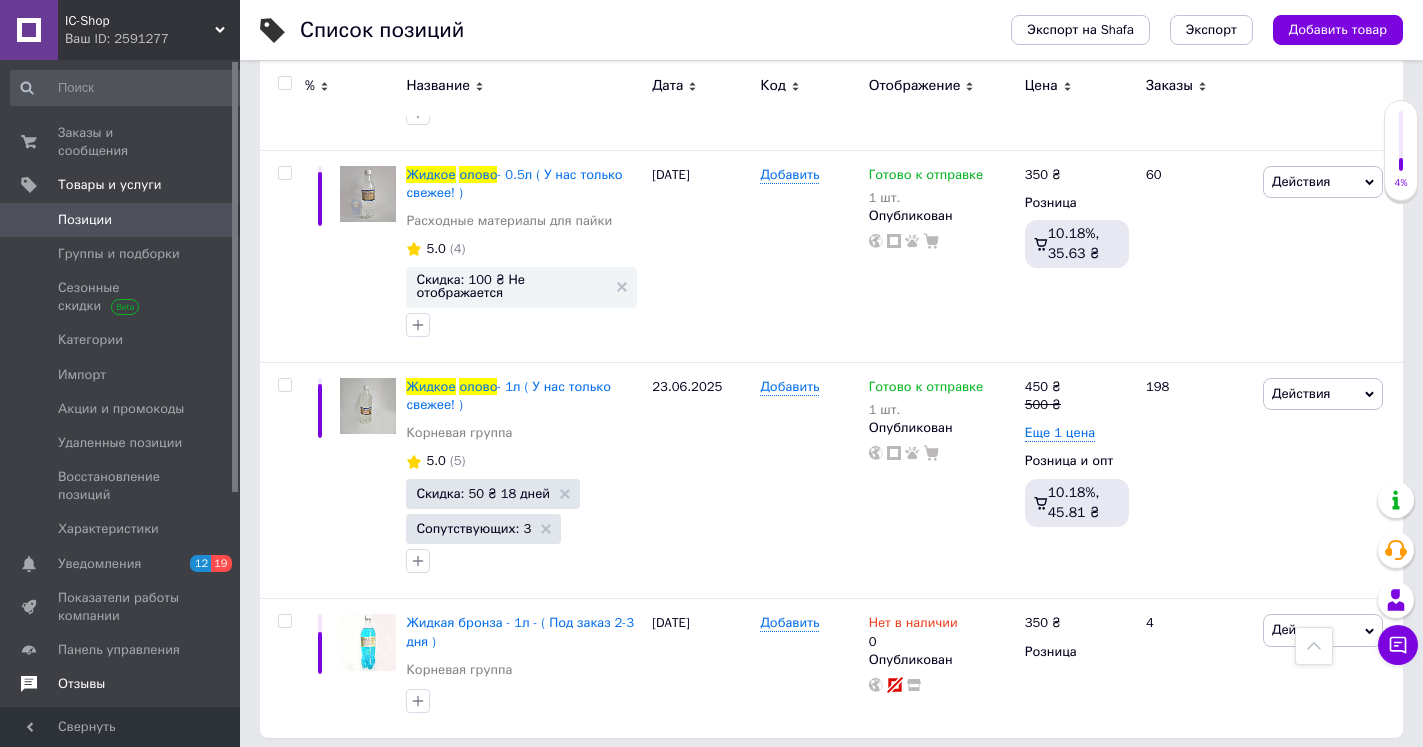 click on "Отзывы" at bounding box center (81, 684) 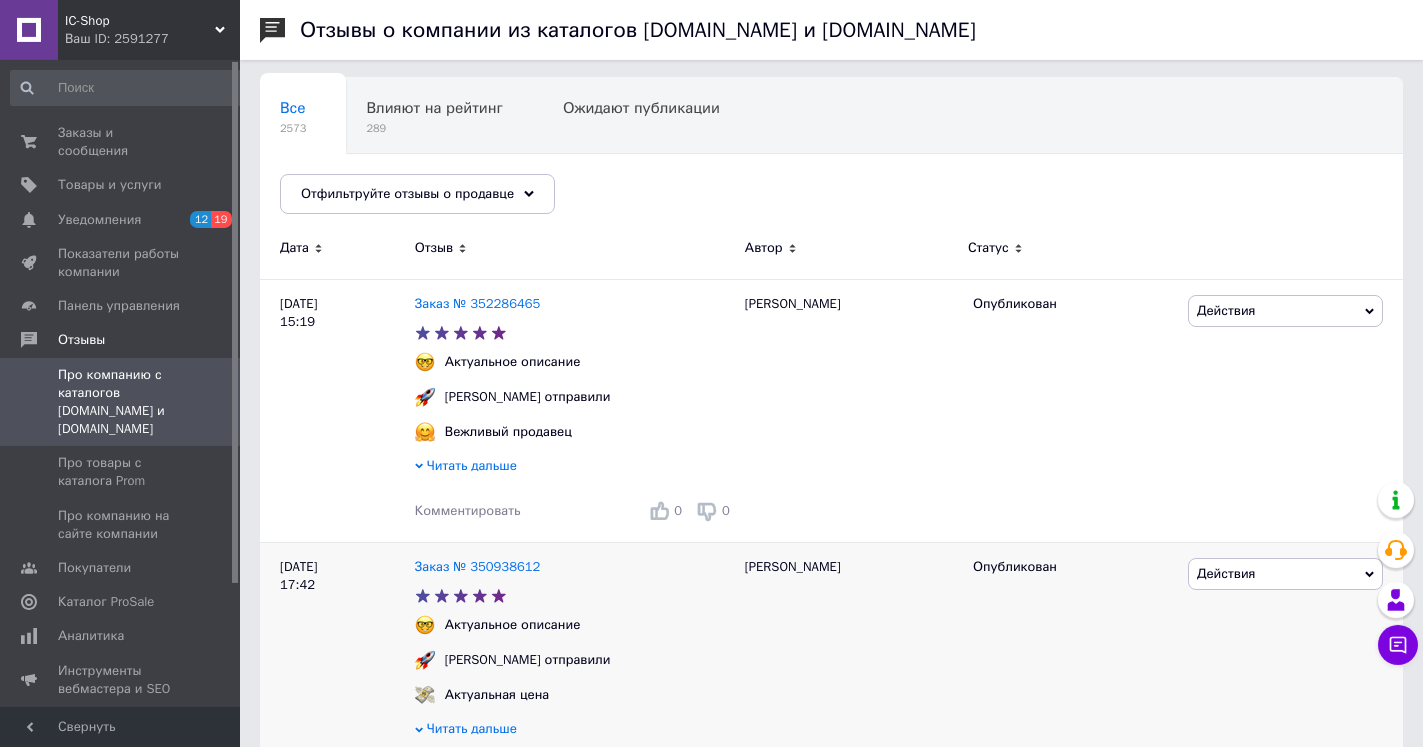 scroll, scrollTop: 408, scrollLeft: 0, axis: vertical 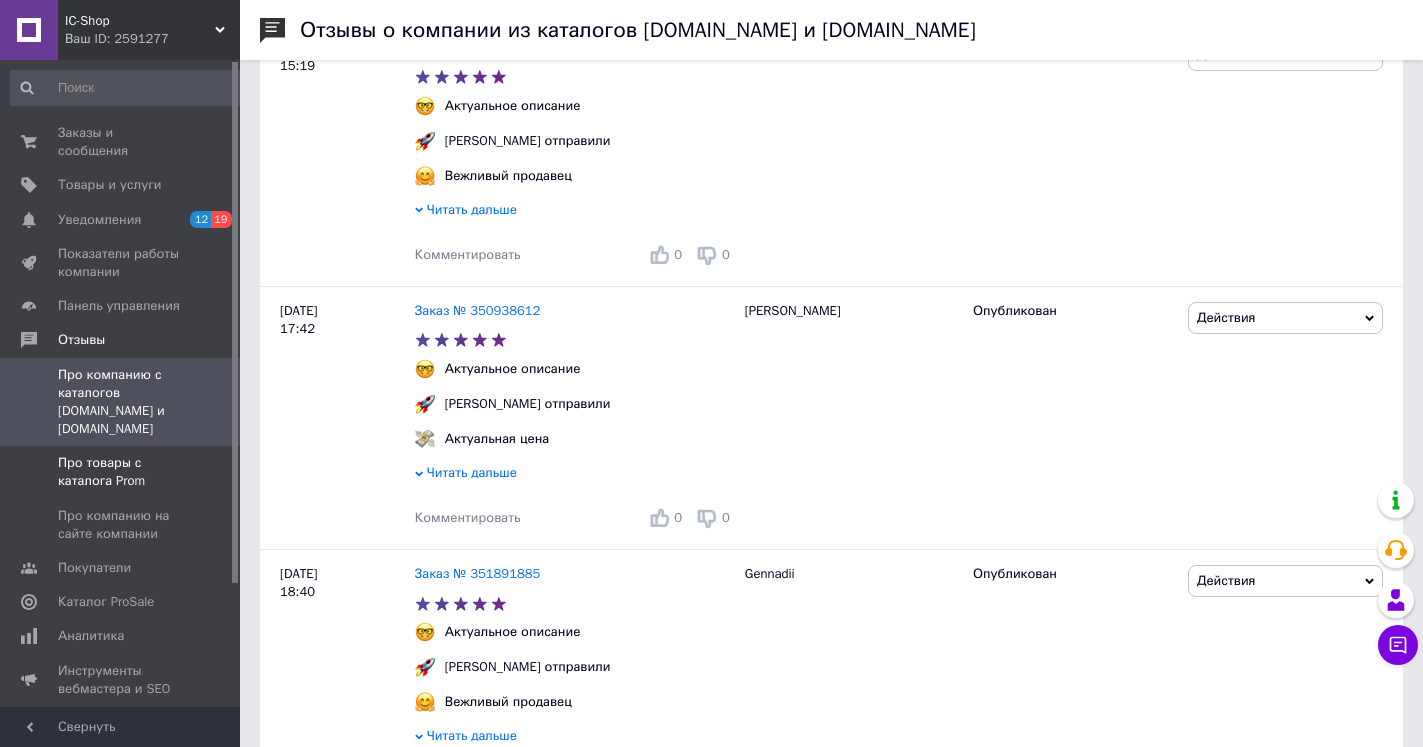 click on "Про товары с каталога Prom" at bounding box center (121, 472) 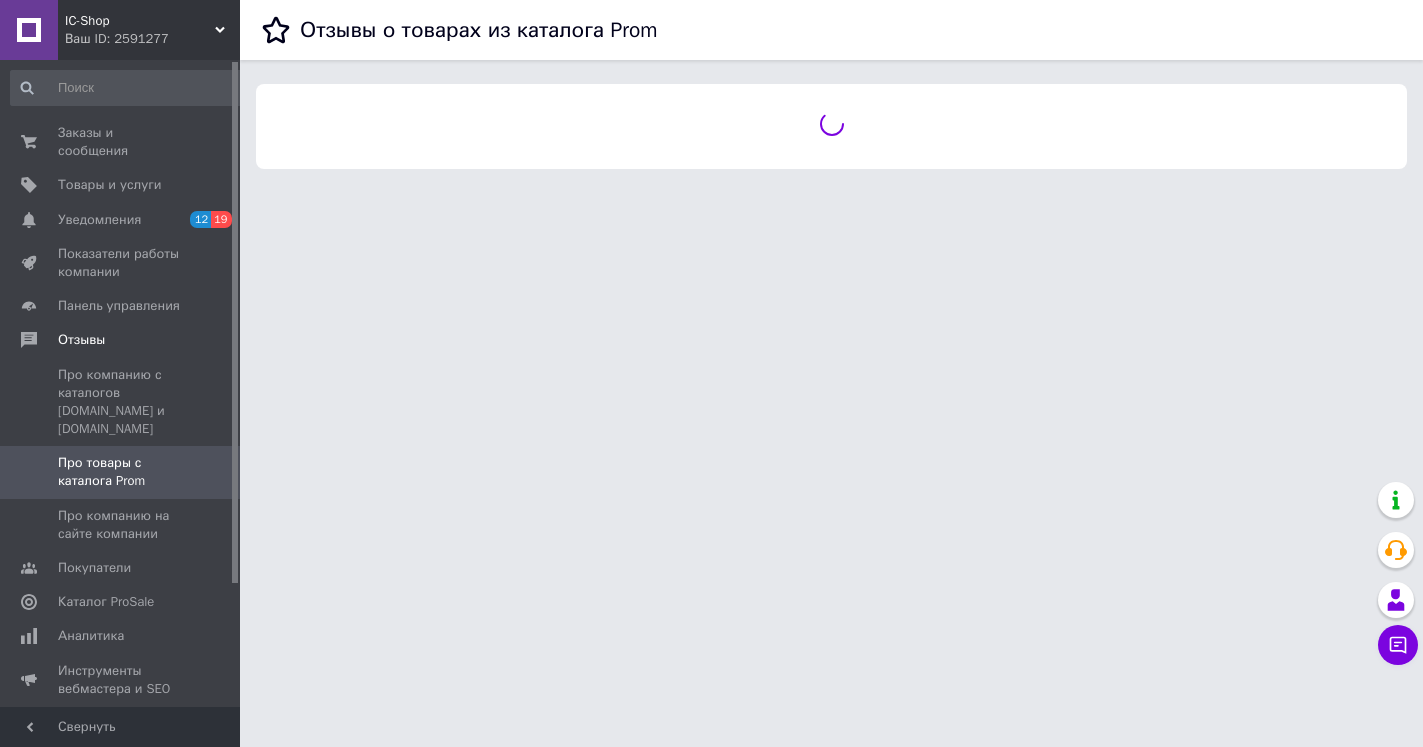 scroll, scrollTop: 0, scrollLeft: 0, axis: both 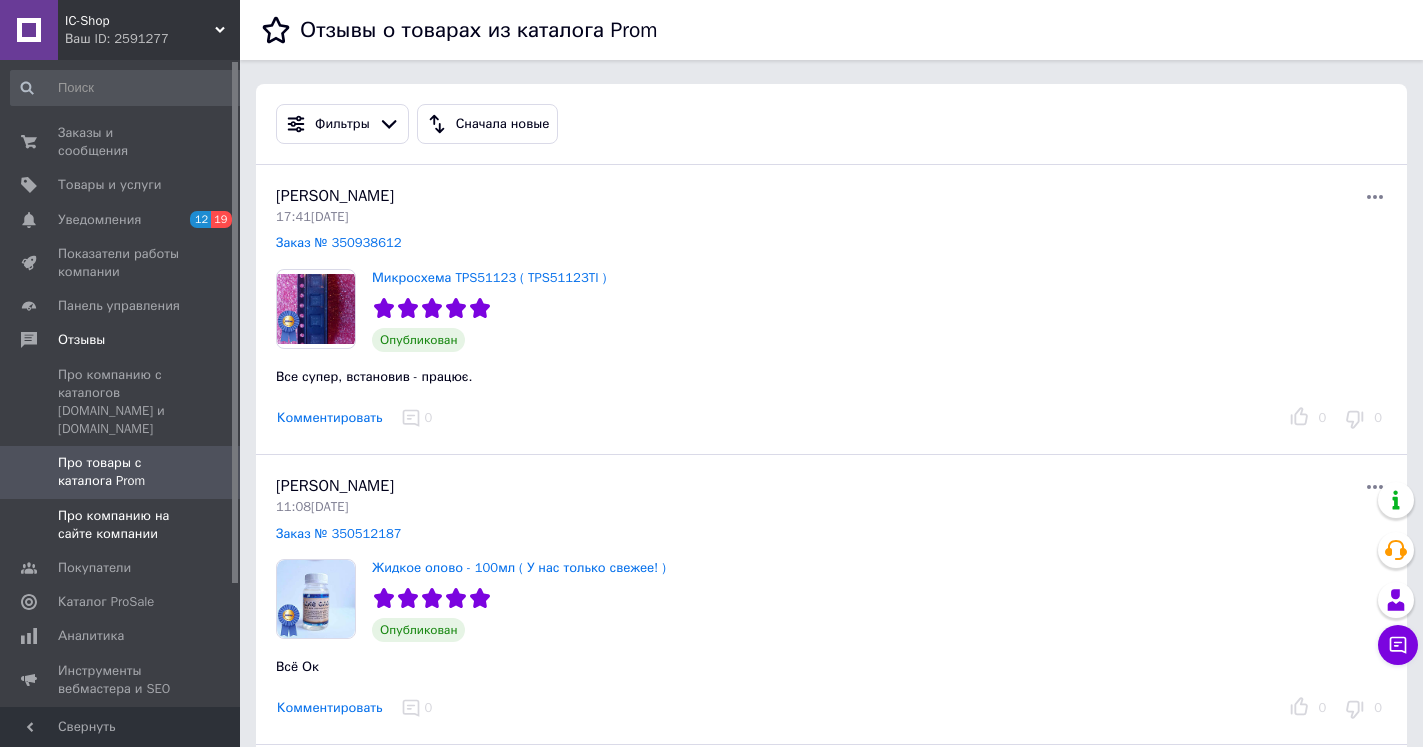 click on "Про компанию на сайте компании" at bounding box center (121, 525) 